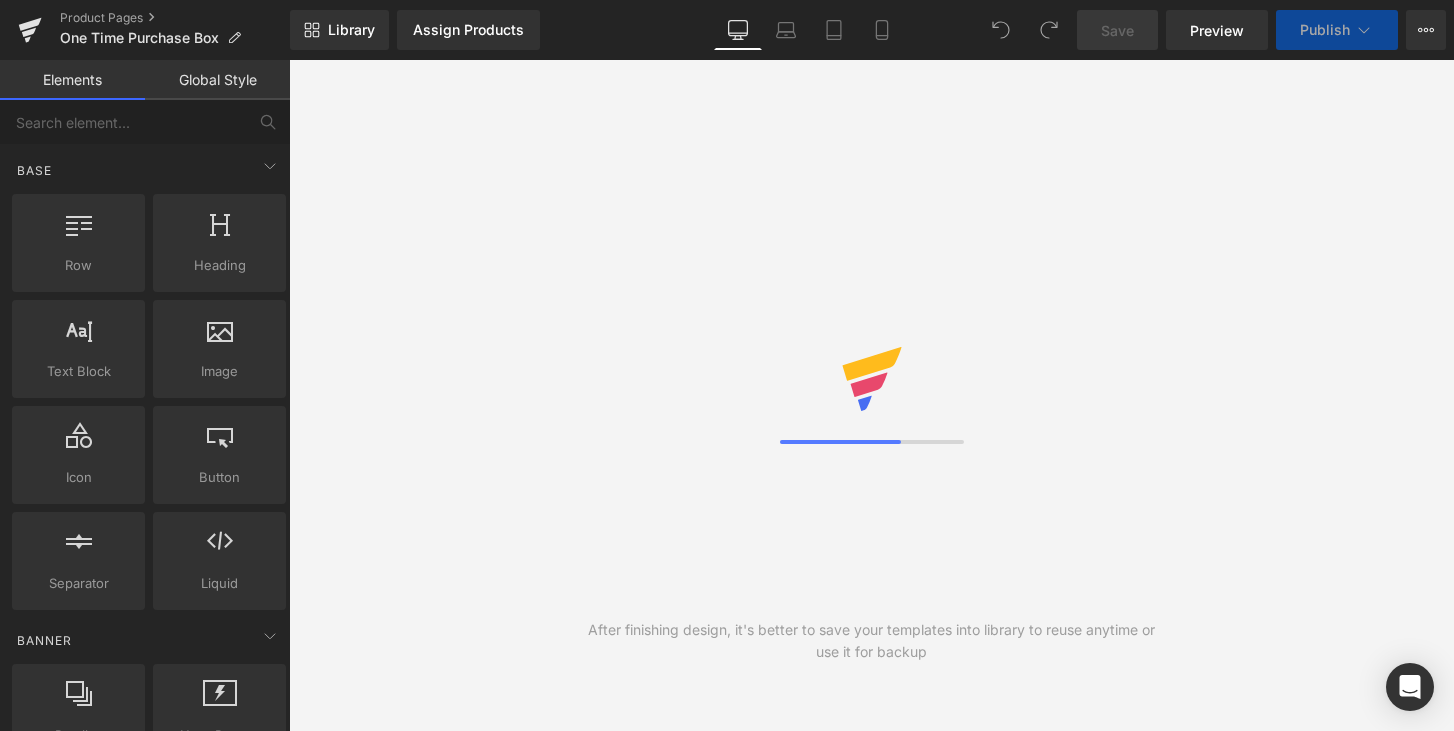 scroll, scrollTop: 0, scrollLeft: 0, axis: both 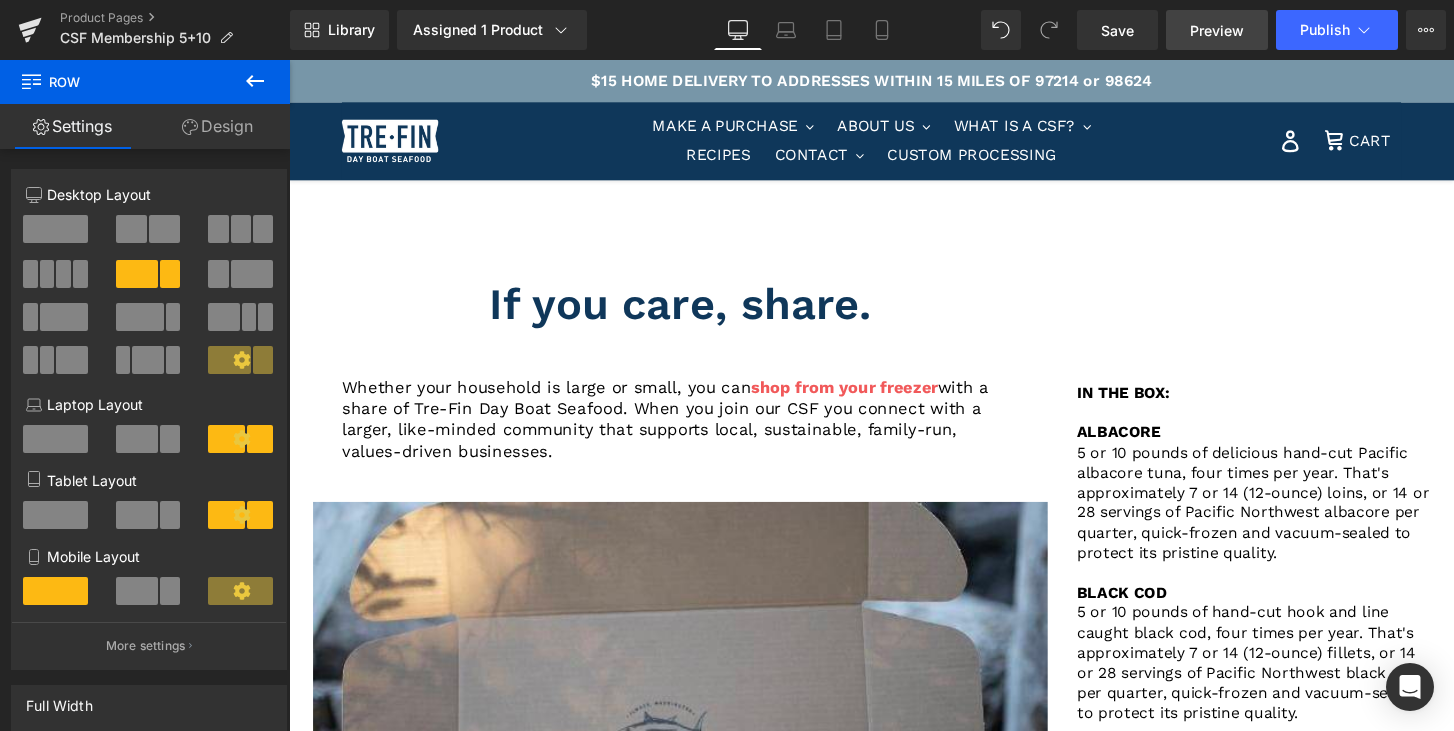 click on "Preview" at bounding box center (1217, 30) 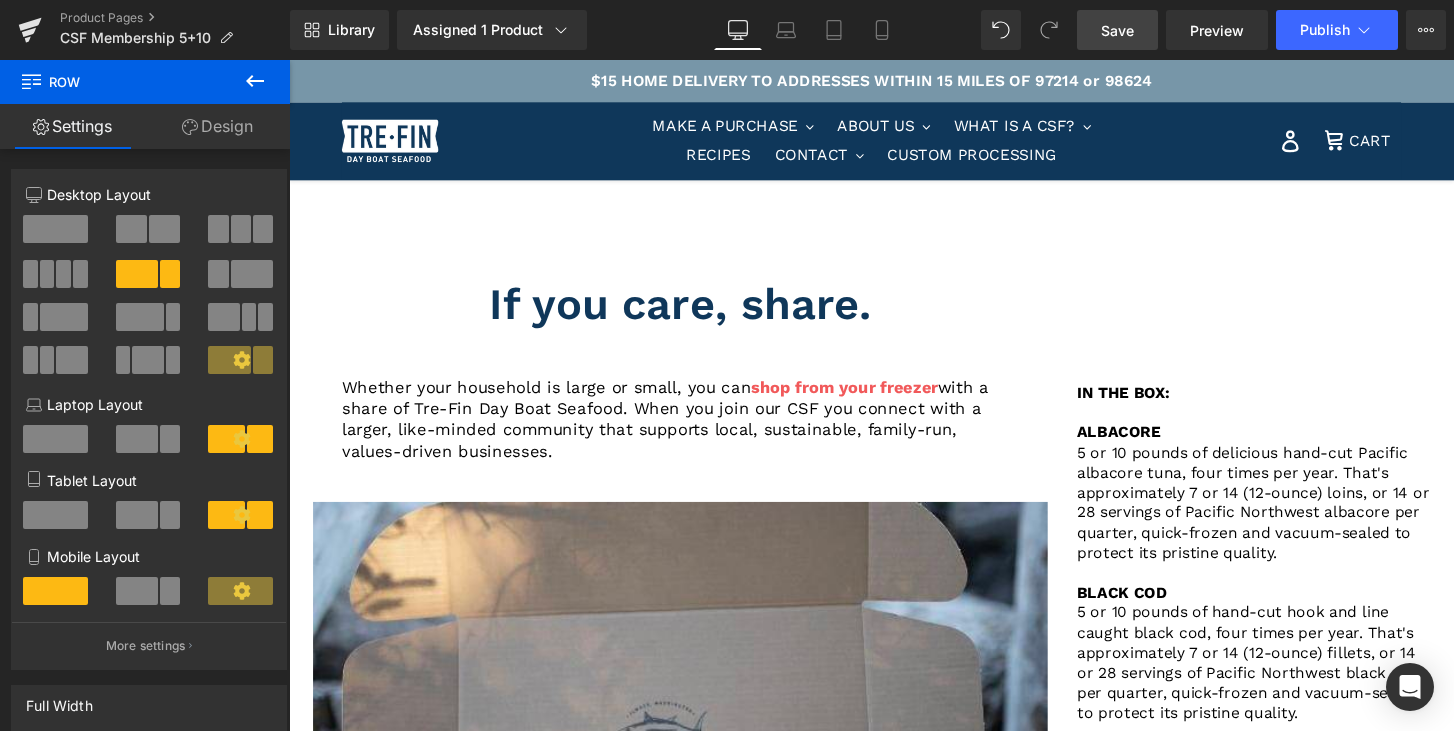 click on "Save" at bounding box center (1117, 30) 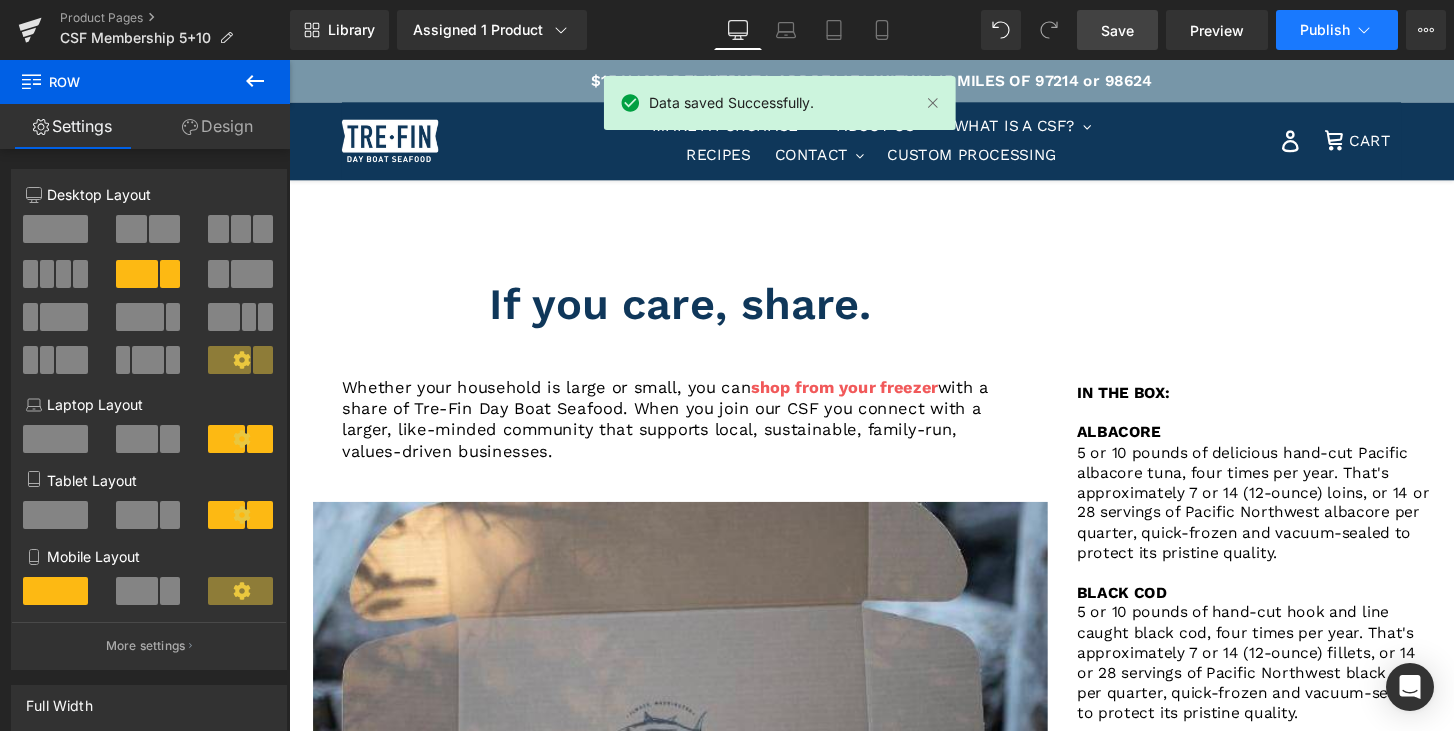 click on "Publish" at bounding box center [1325, 30] 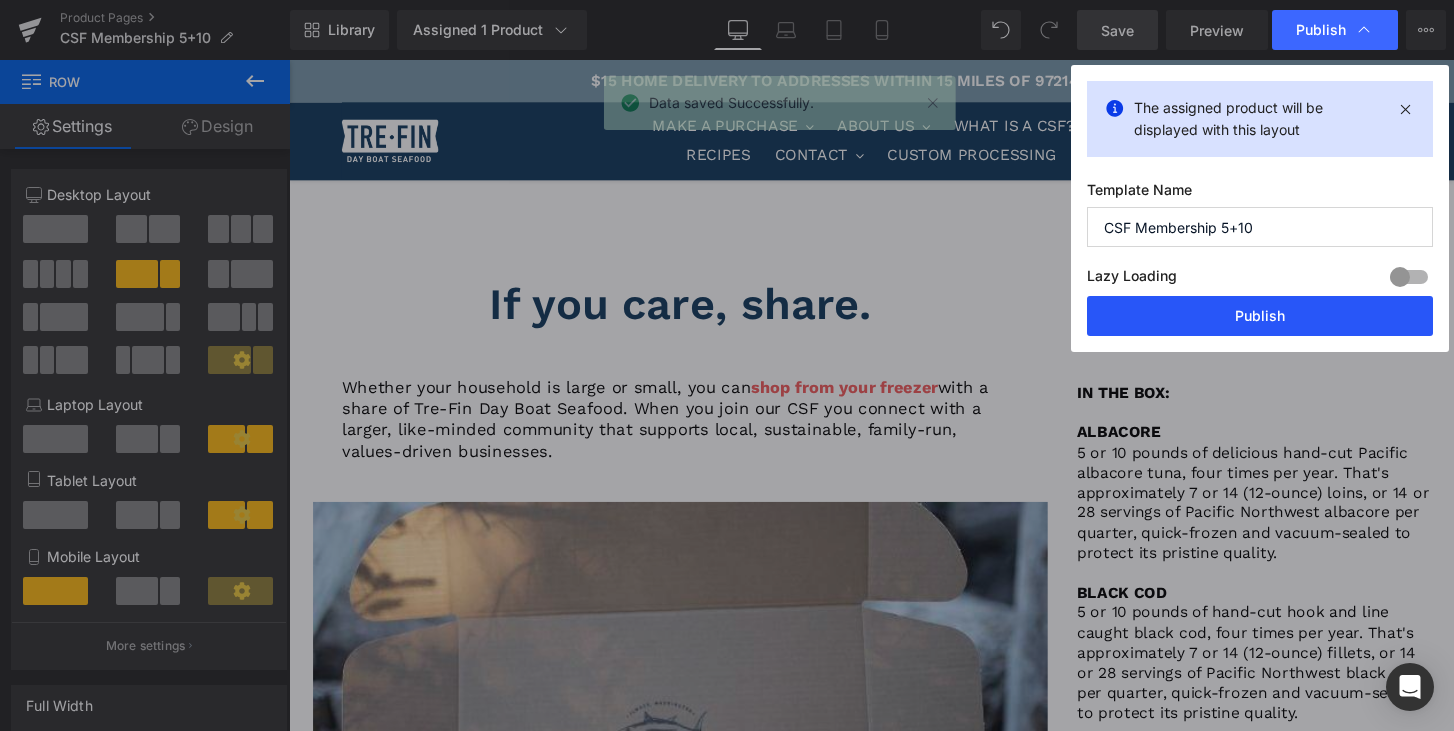 click on "Publish" at bounding box center (1260, 316) 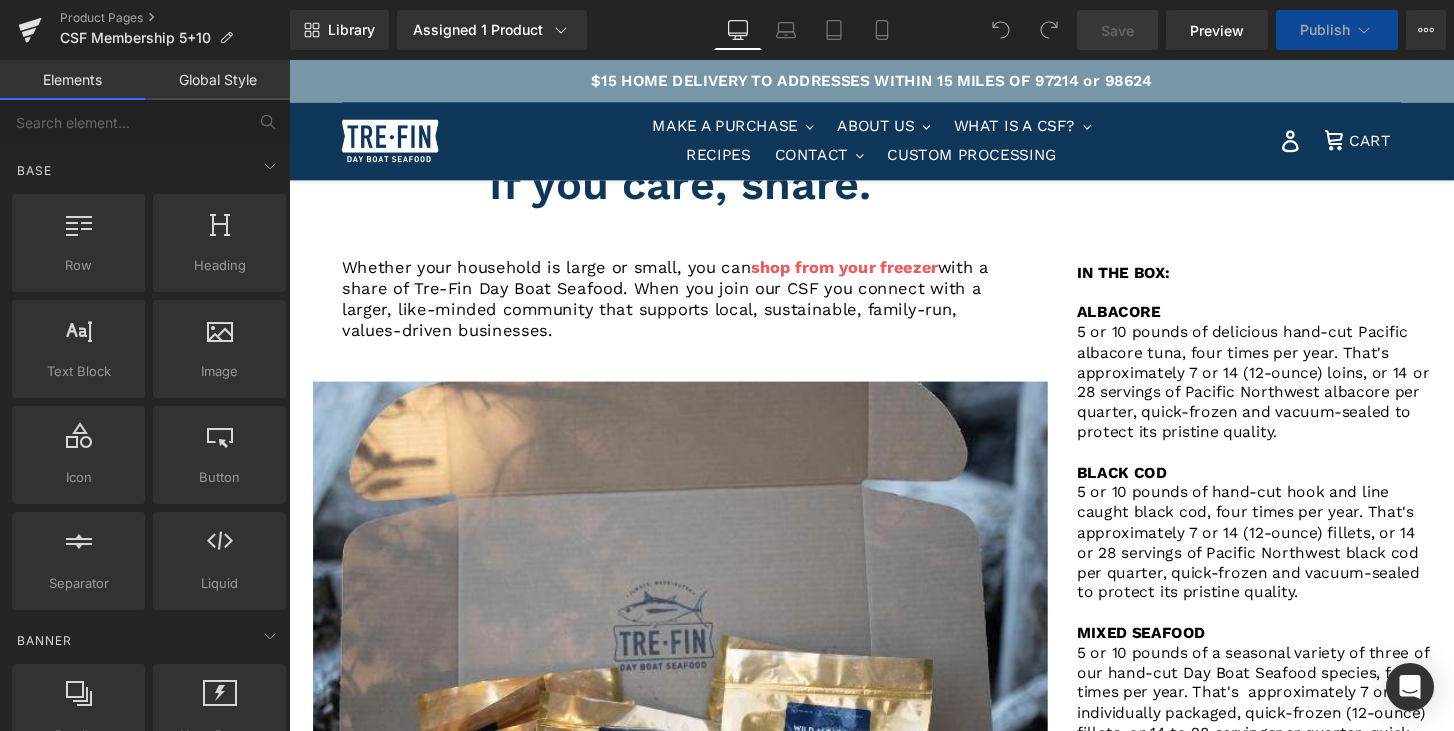 scroll, scrollTop: 0, scrollLeft: 0, axis: both 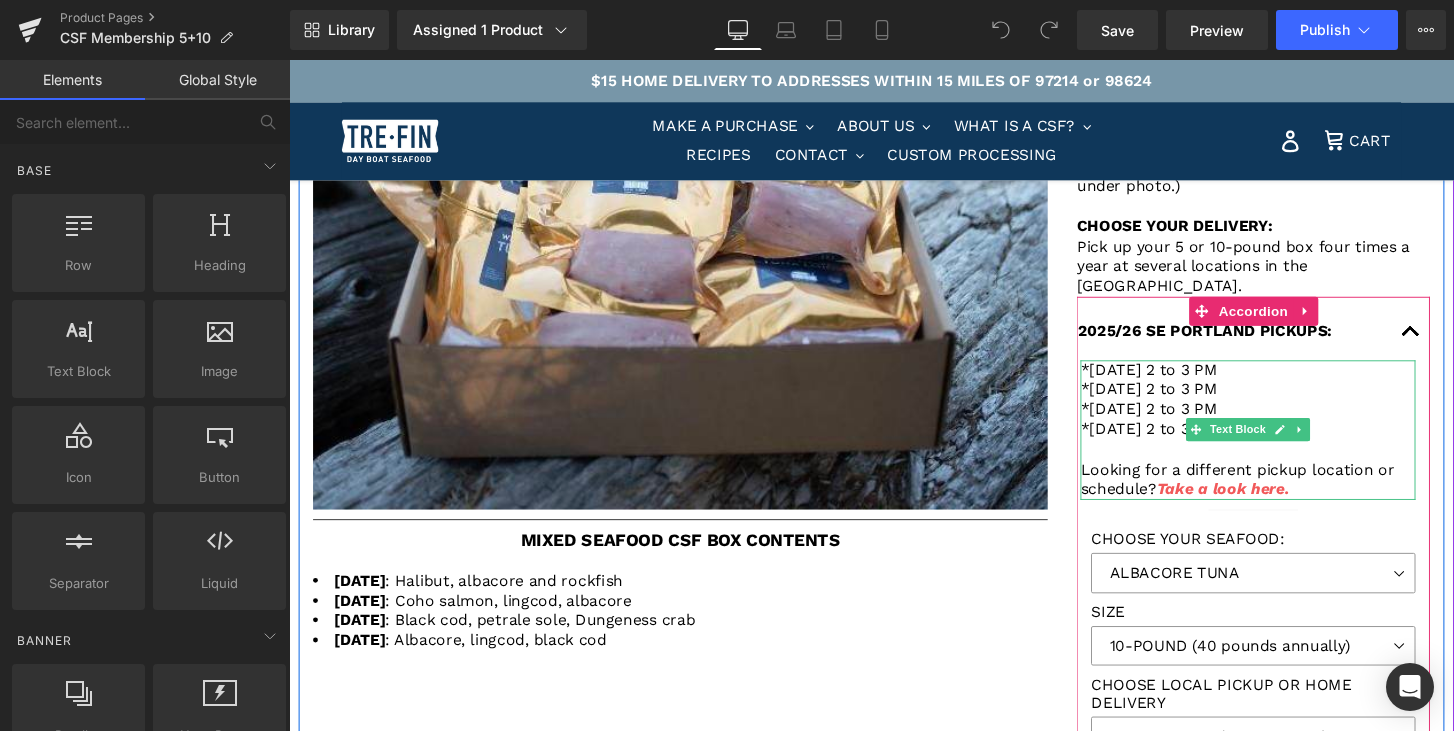 click on "*[DATE] 2 to 3 PM" at bounding box center [1182, 381] 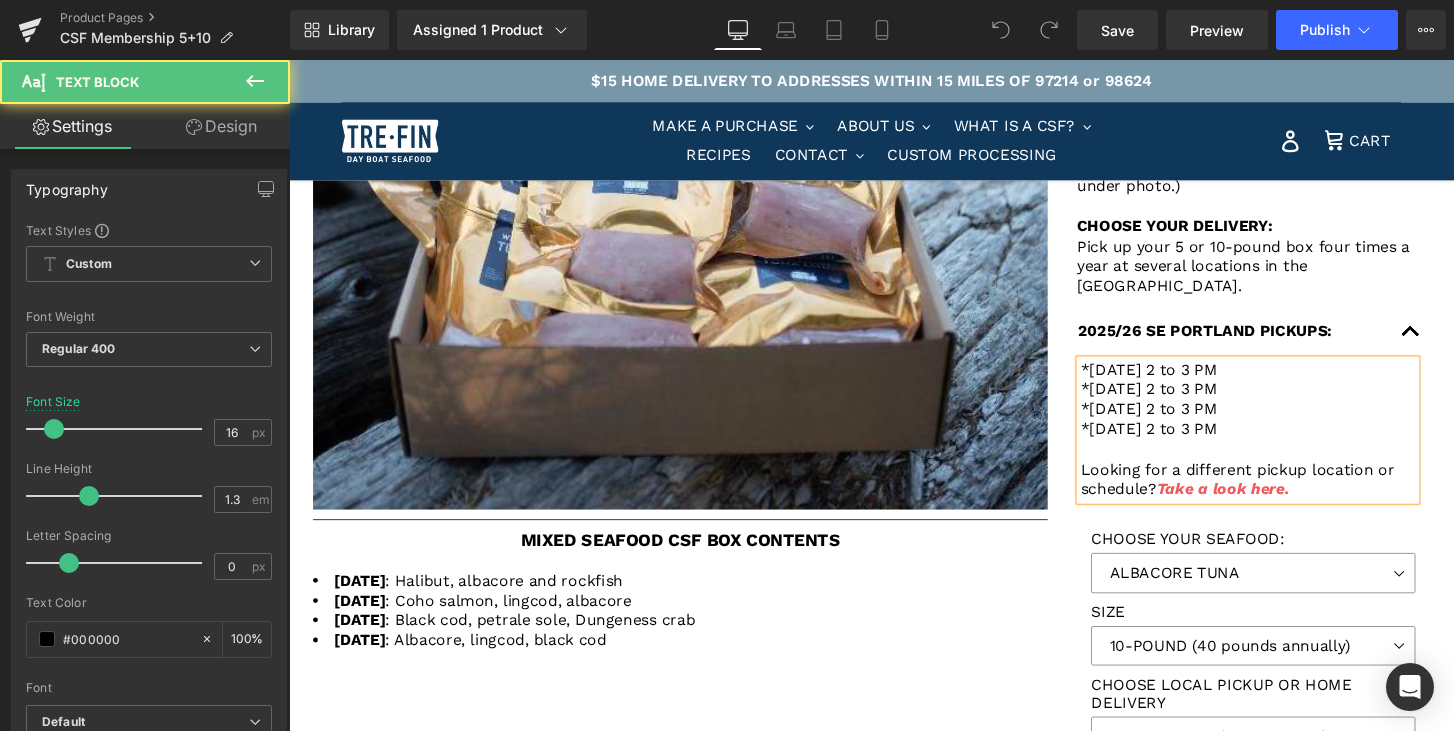 click on "*[DATE] 2 to 3 PM" at bounding box center [1182, 381] 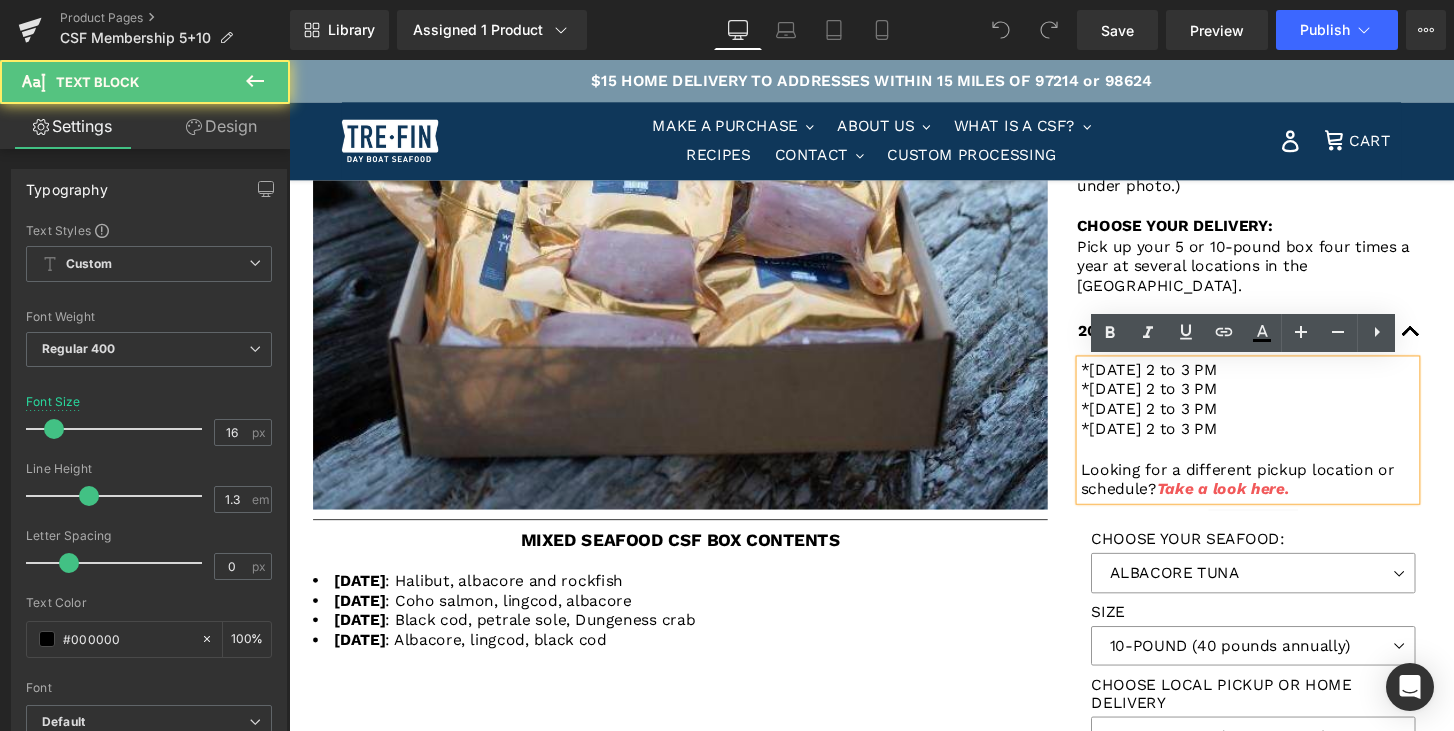 type 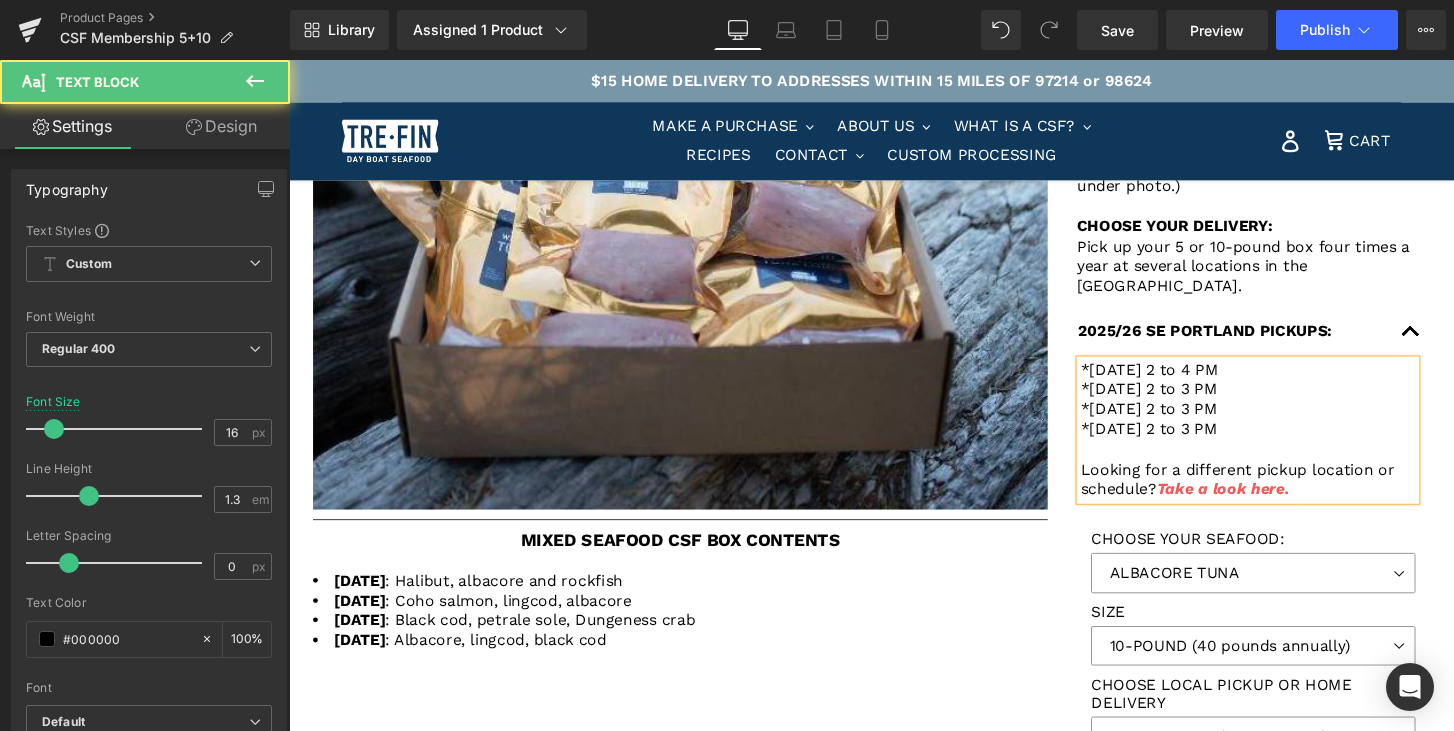 click on "*[DATE] 2 to 3 PM" at bounding box center (1182, 401) 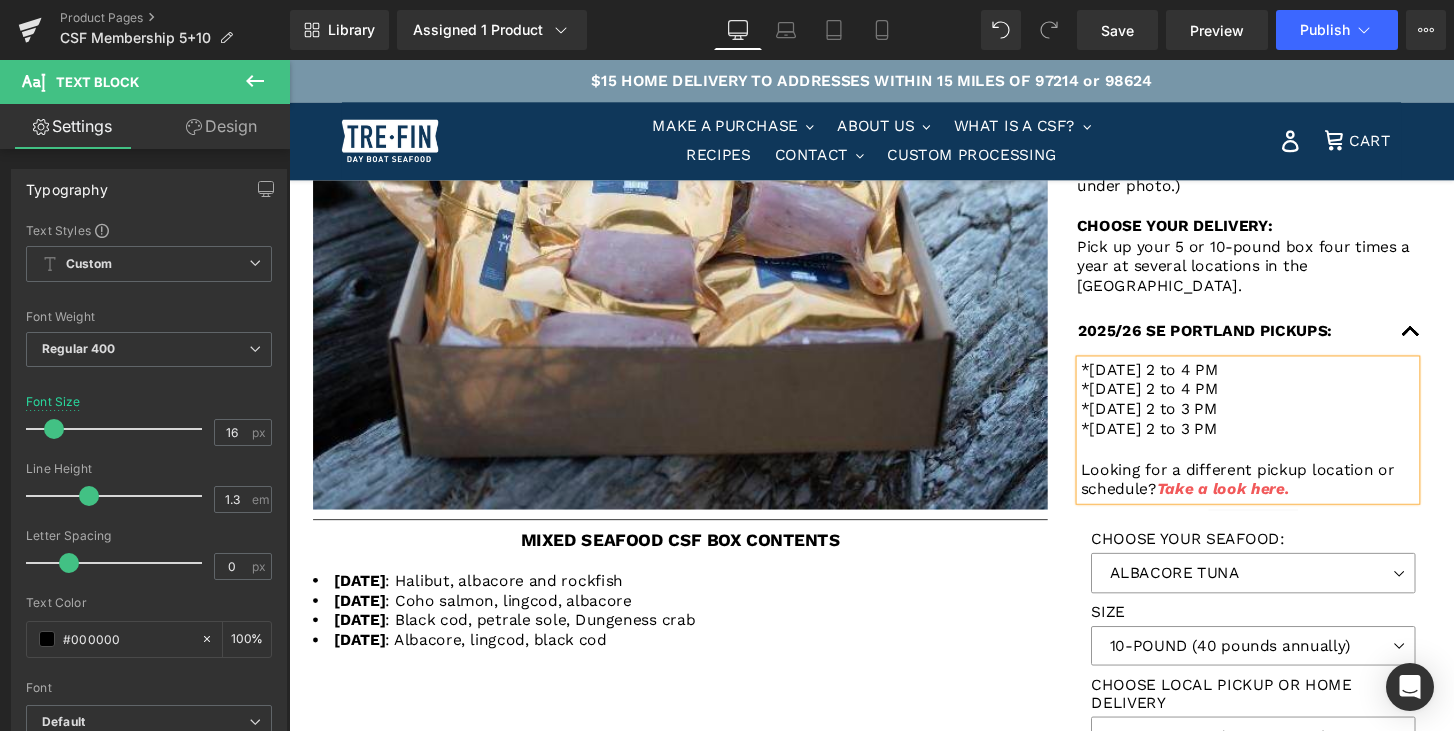 click on "*[DATE] 2 to 3 PM" at bounding box center (1182, 422) 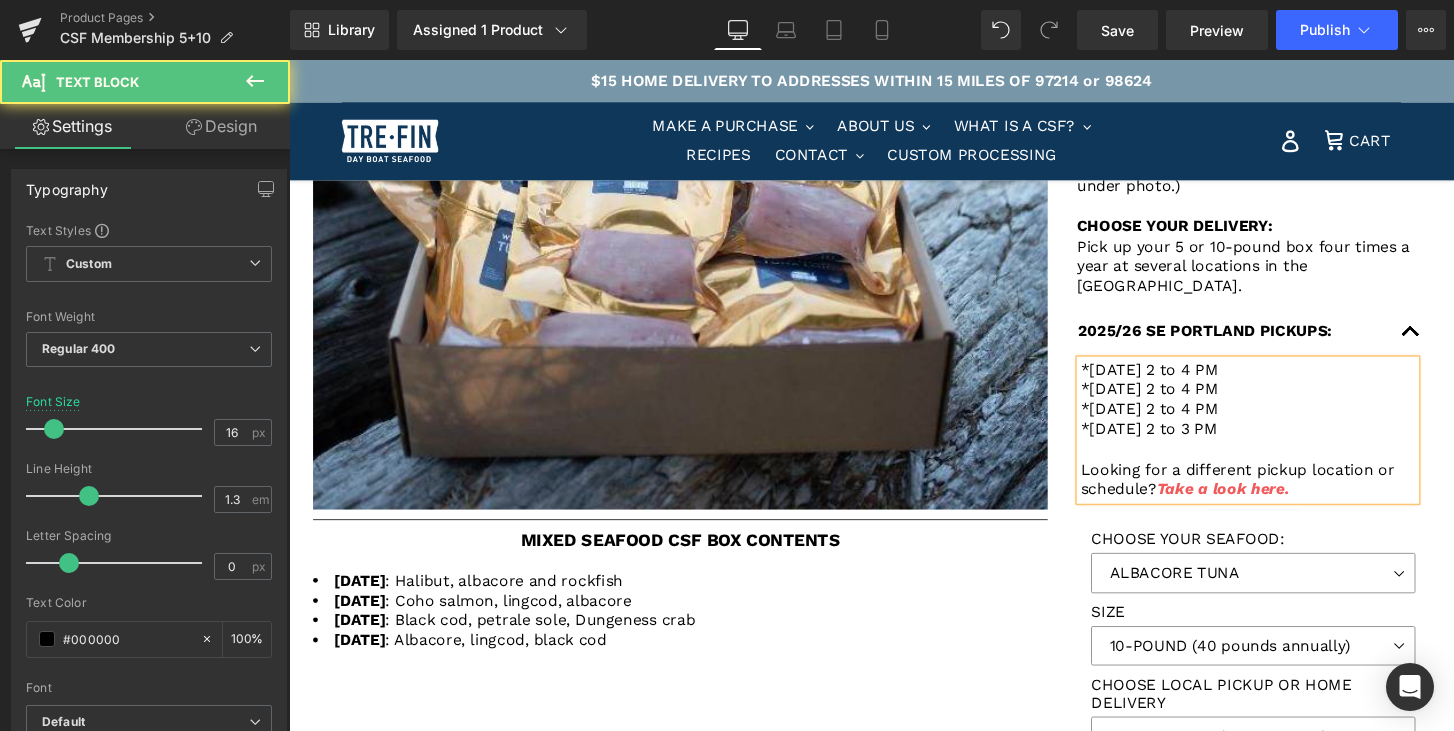 click on "*[DATE] 2 to 3 PM" at bounding box center [1182, 443] 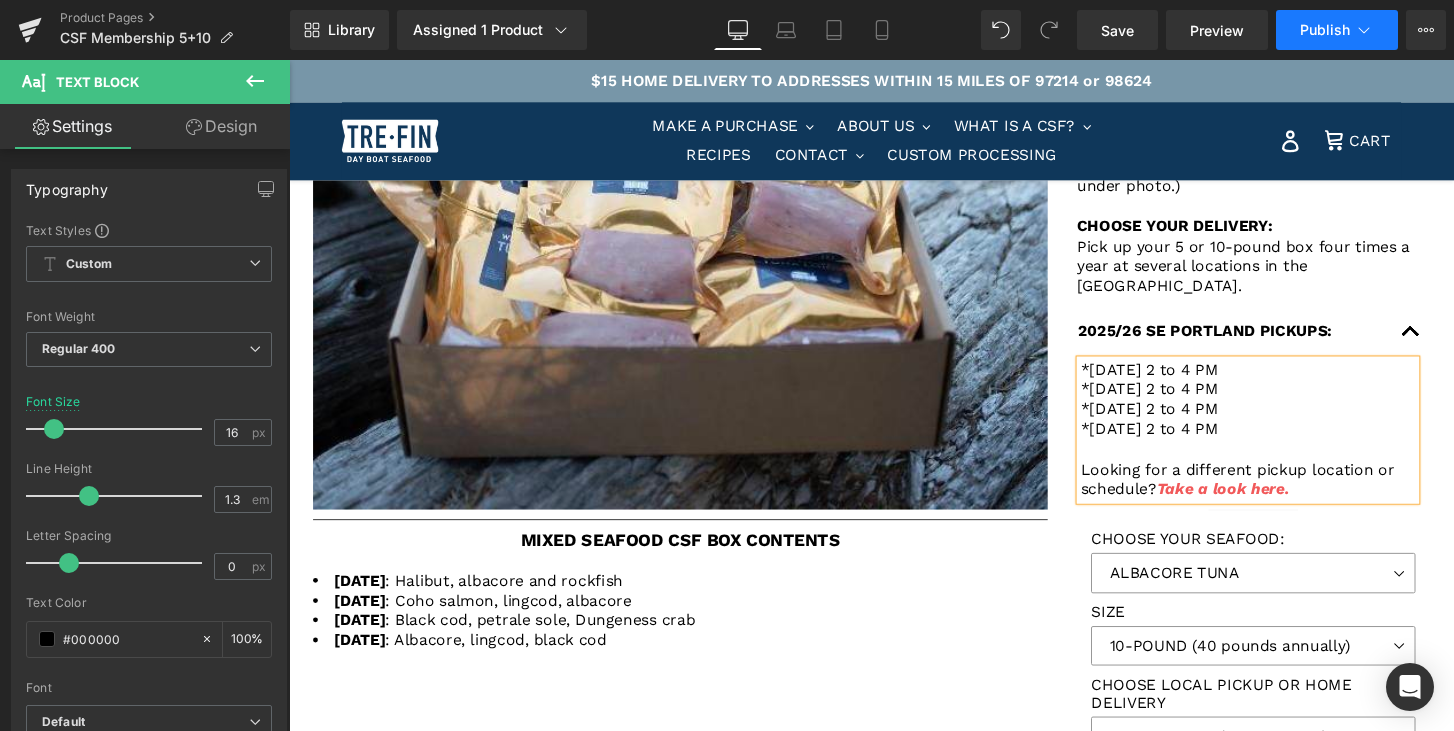 click on "Publish" at bounding box center [1337, 30] 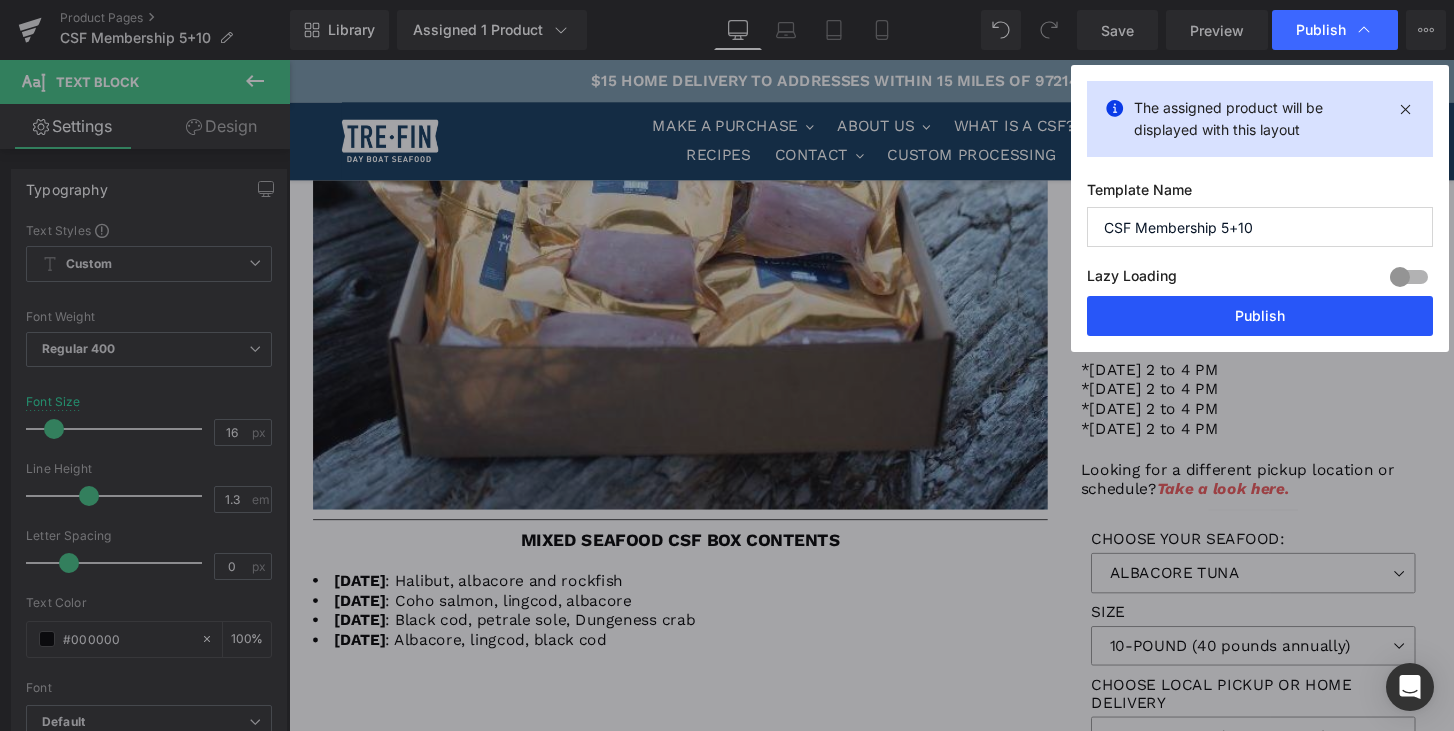 click on "Publish" at bounding box center (1260, 316) 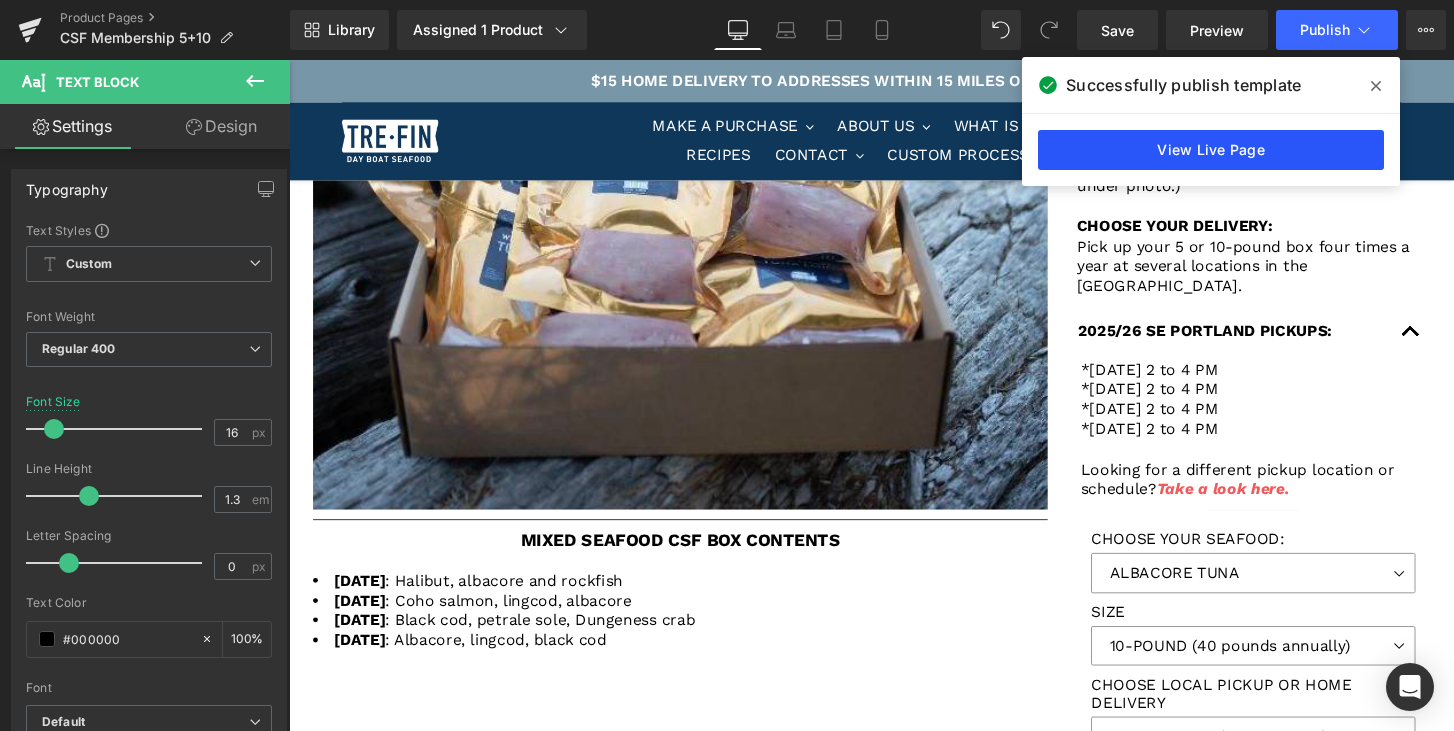 click on "View Live Page" at bounding box center (1211, 150) 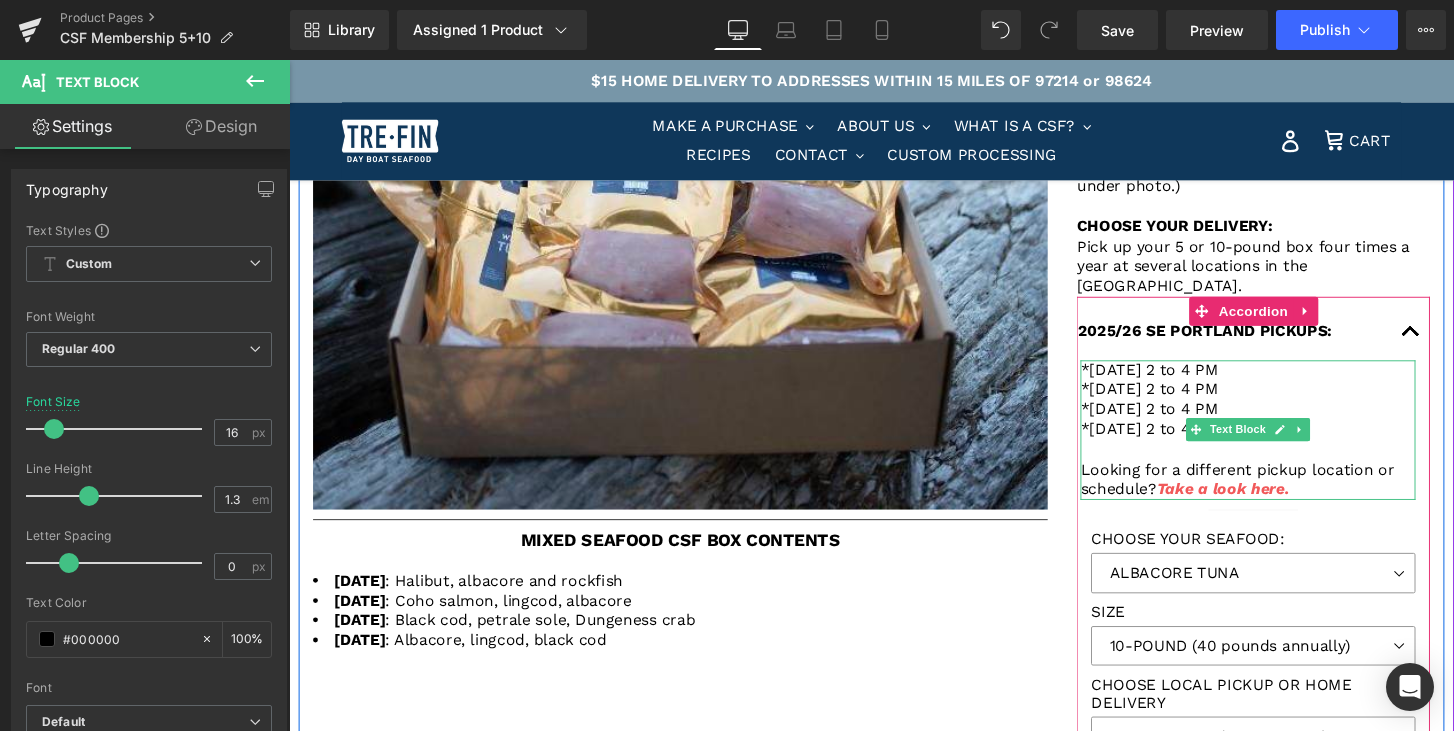 click on "*November 15, 2025, 2 to 4 PM" at bounding box center (1182, 401) 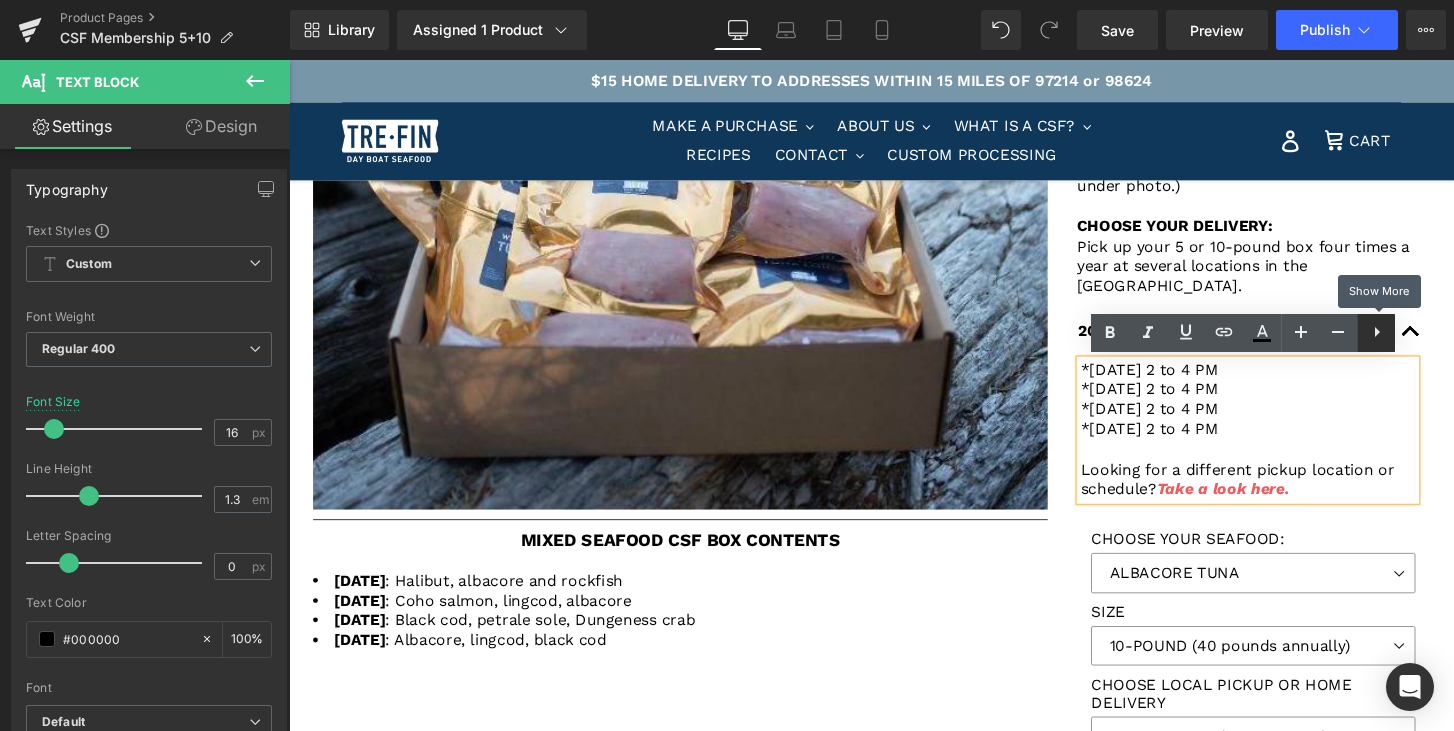 click 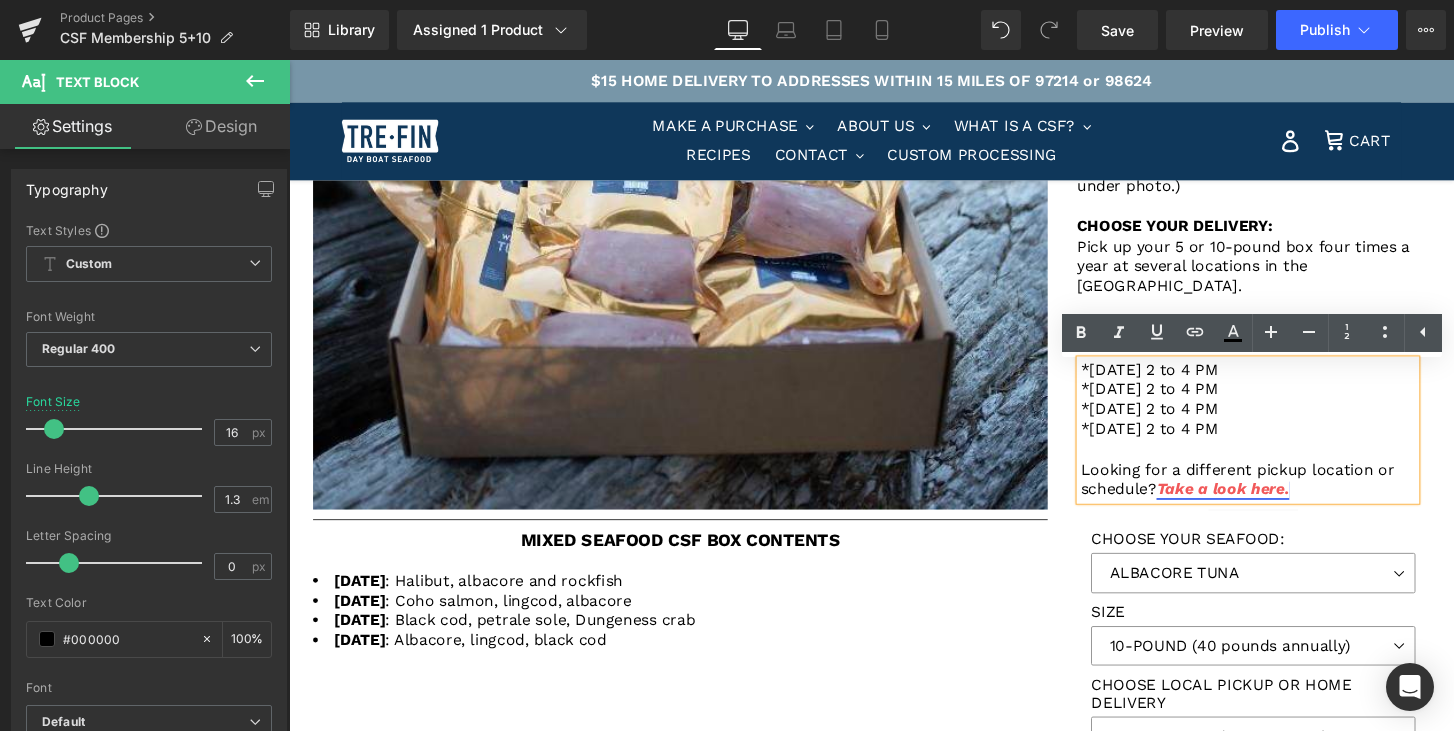 click on "Take a look here." at bounding box center (1259, 505) 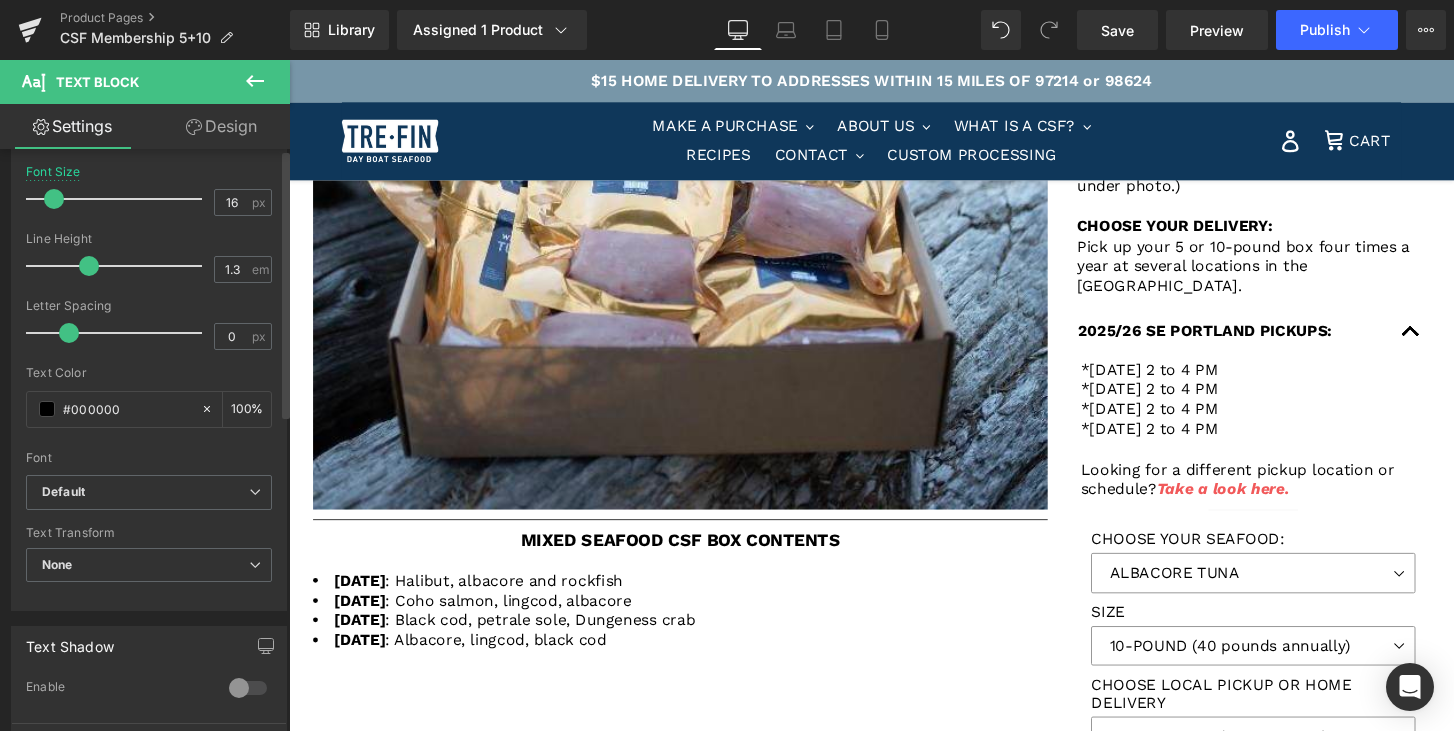 scroll, scrollTop: 0, scrollLeft: 0, axis: both 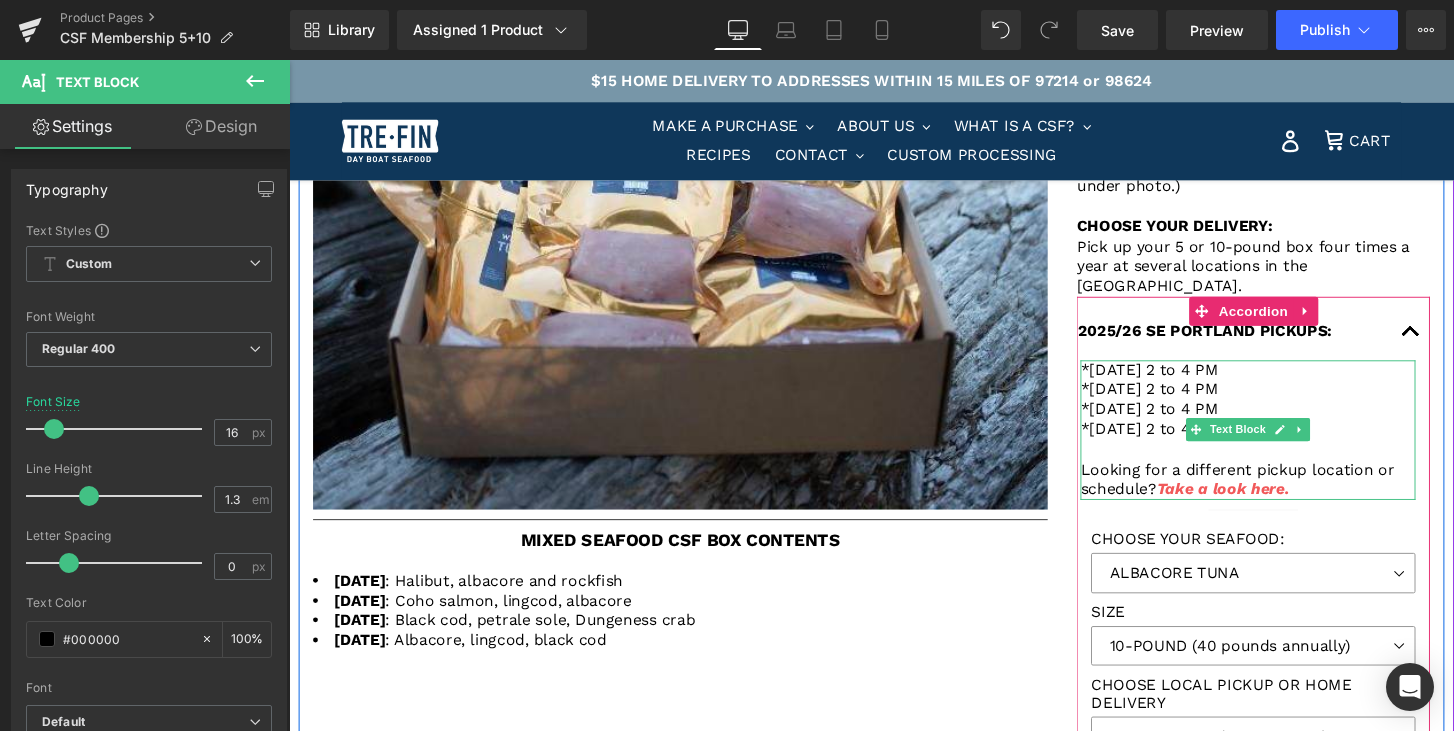 click on "*August 9,  2025, 2 to 4 PM *November 15, 2025, 2 to 4 PM *January 24, 2026, 2 to 4 PM *April 25, 2026, 2 to 4 PM Looking for a different pickup location or schedule?  Take a look here." at bounding box center [1285, 445] 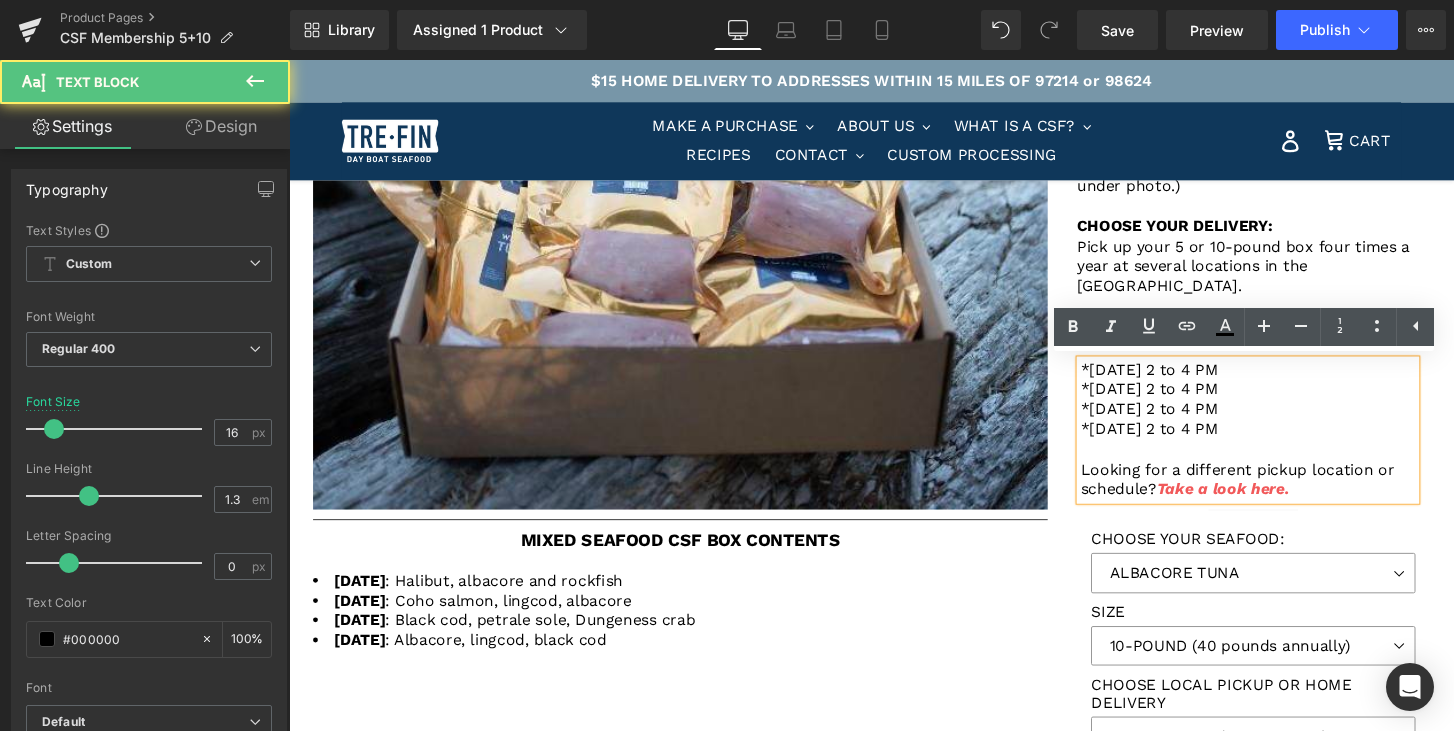 click on "Looking for a different pickup location or schedule?" at bounding box center (1274, 496) 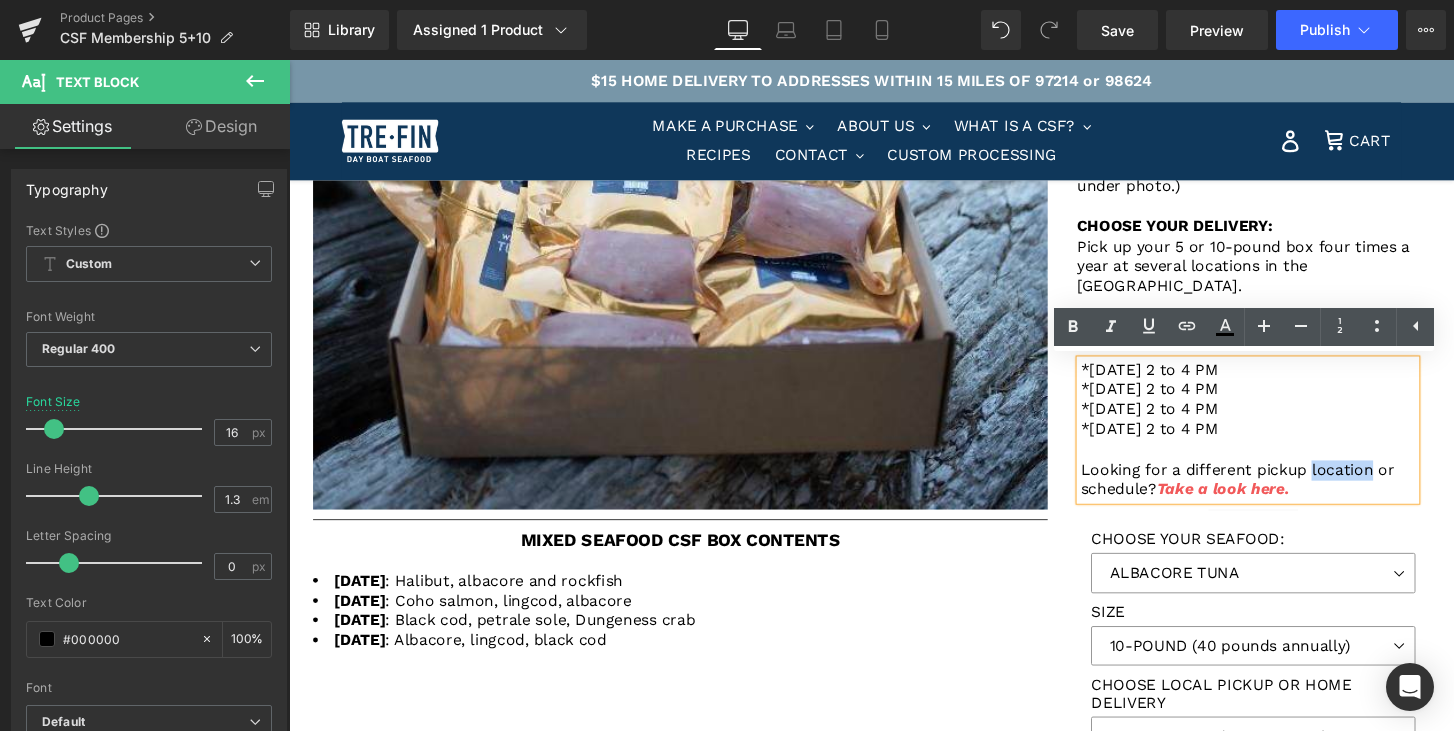 click on "Looking for a different pickup location or schedule?" at bounding box center [1274, 496] 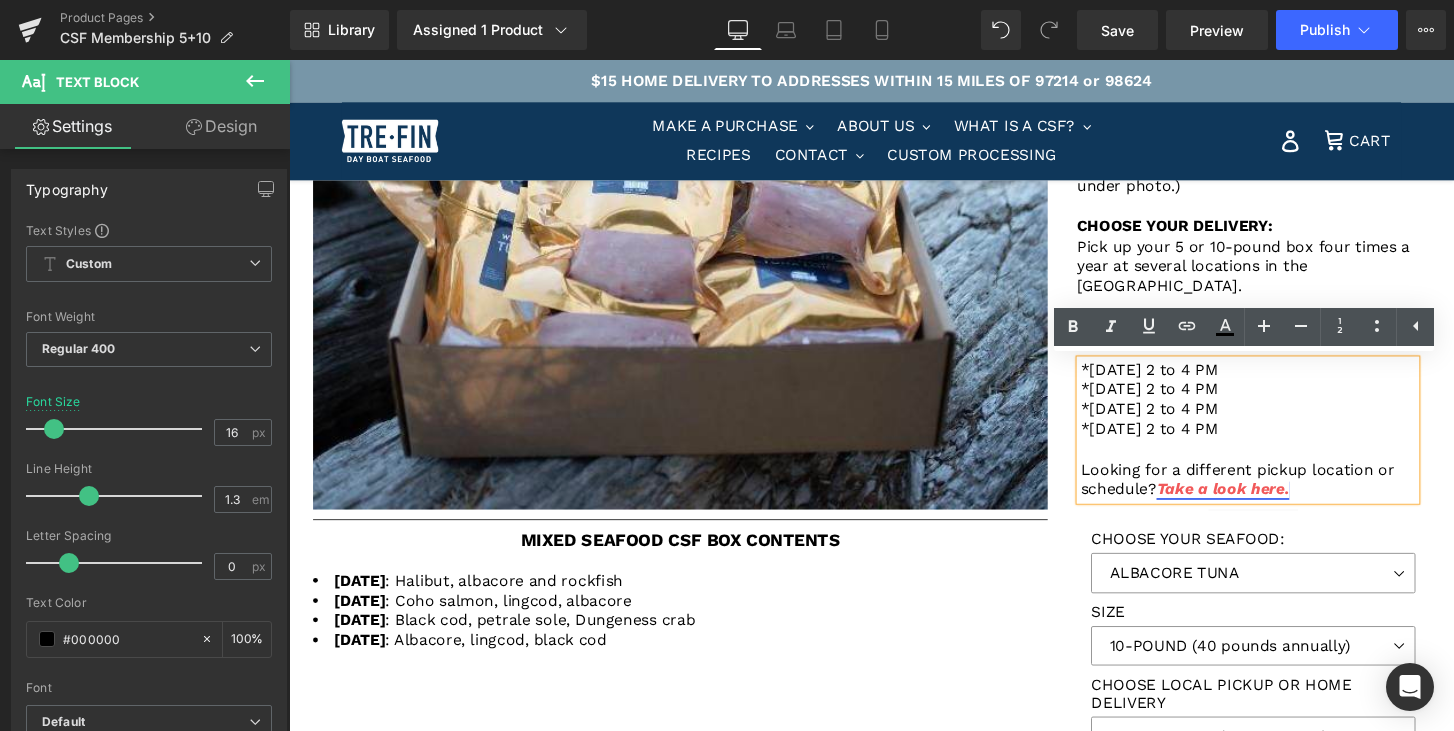 click on "Take a look here." at bounding box center (1259, 505) 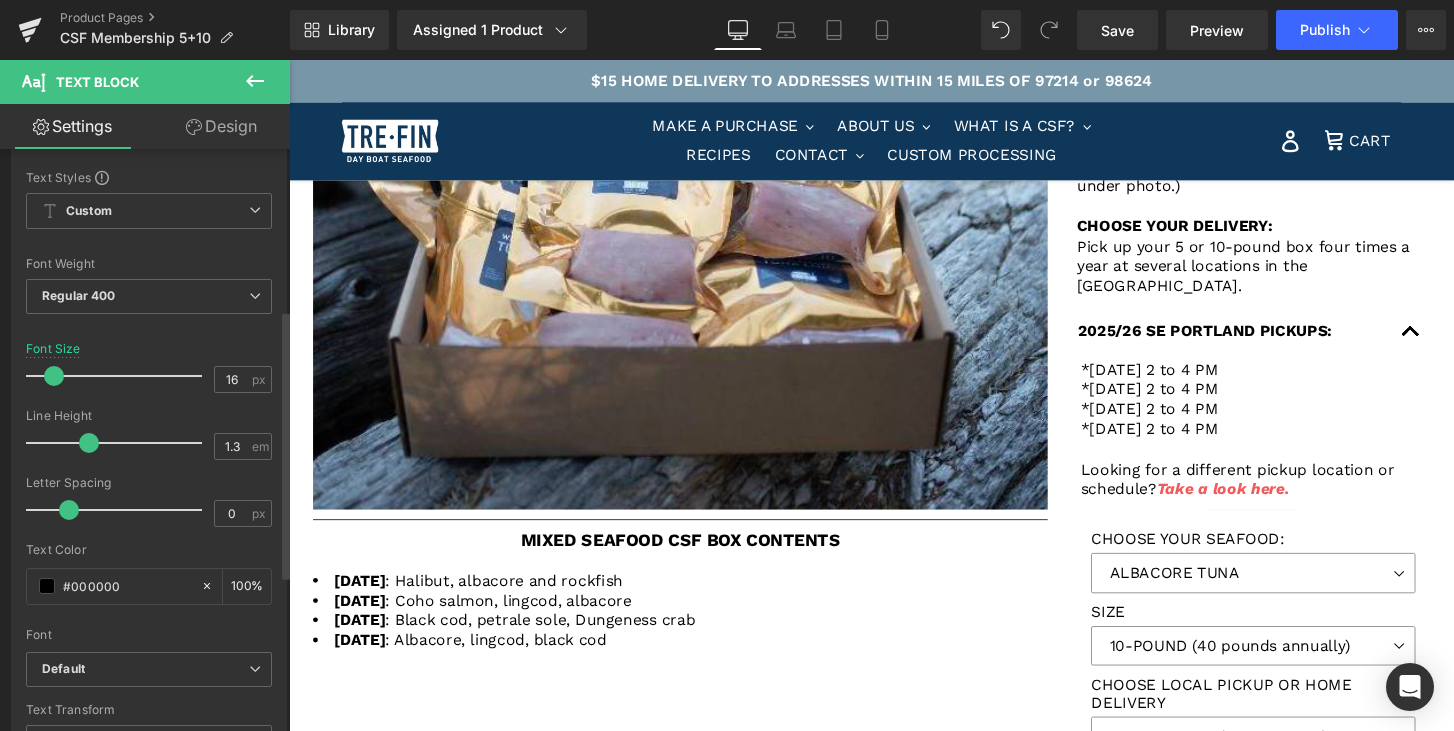 scroll, scrollTop: 0, scrollLeft: 0, axis: both 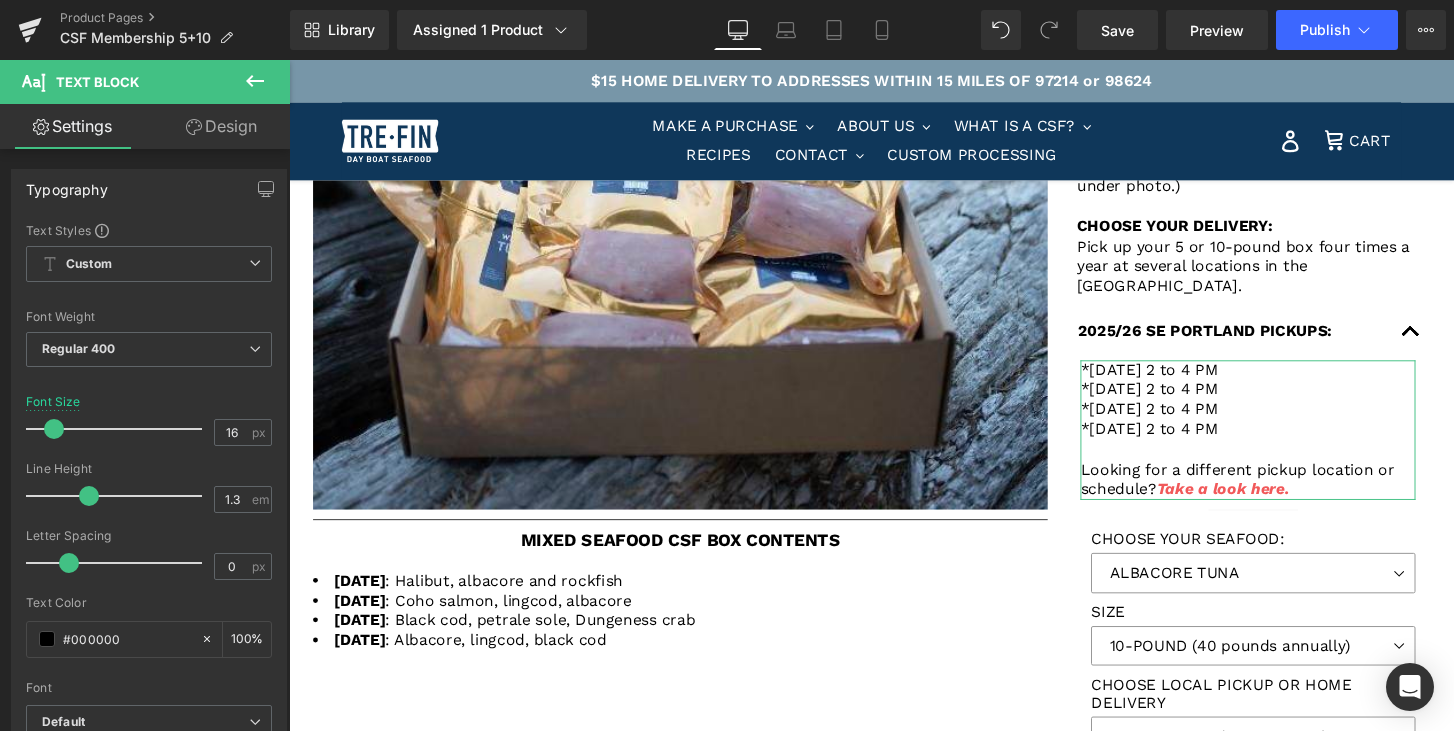 click on "Design" at bounding box center [221, 126] 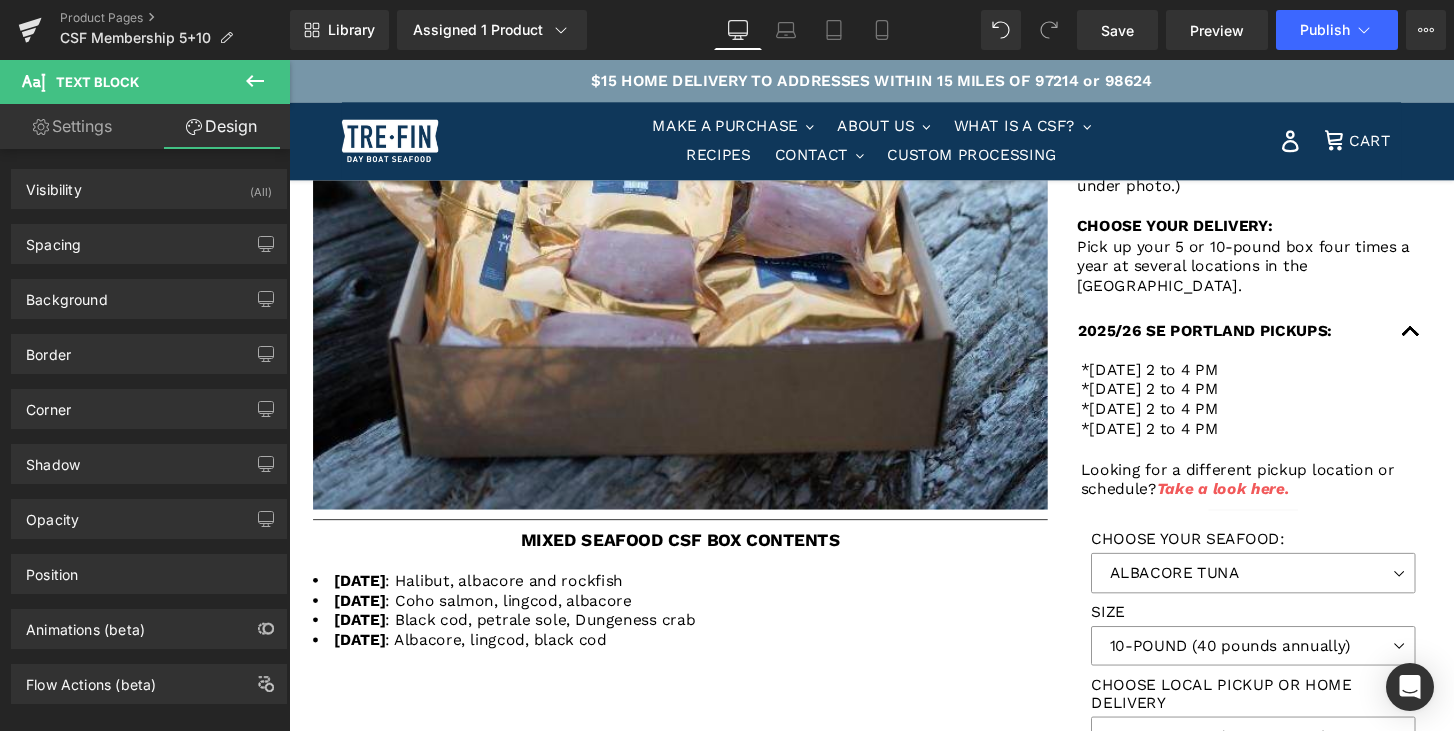 click on "Text Block" at bounding box center (120, 82) 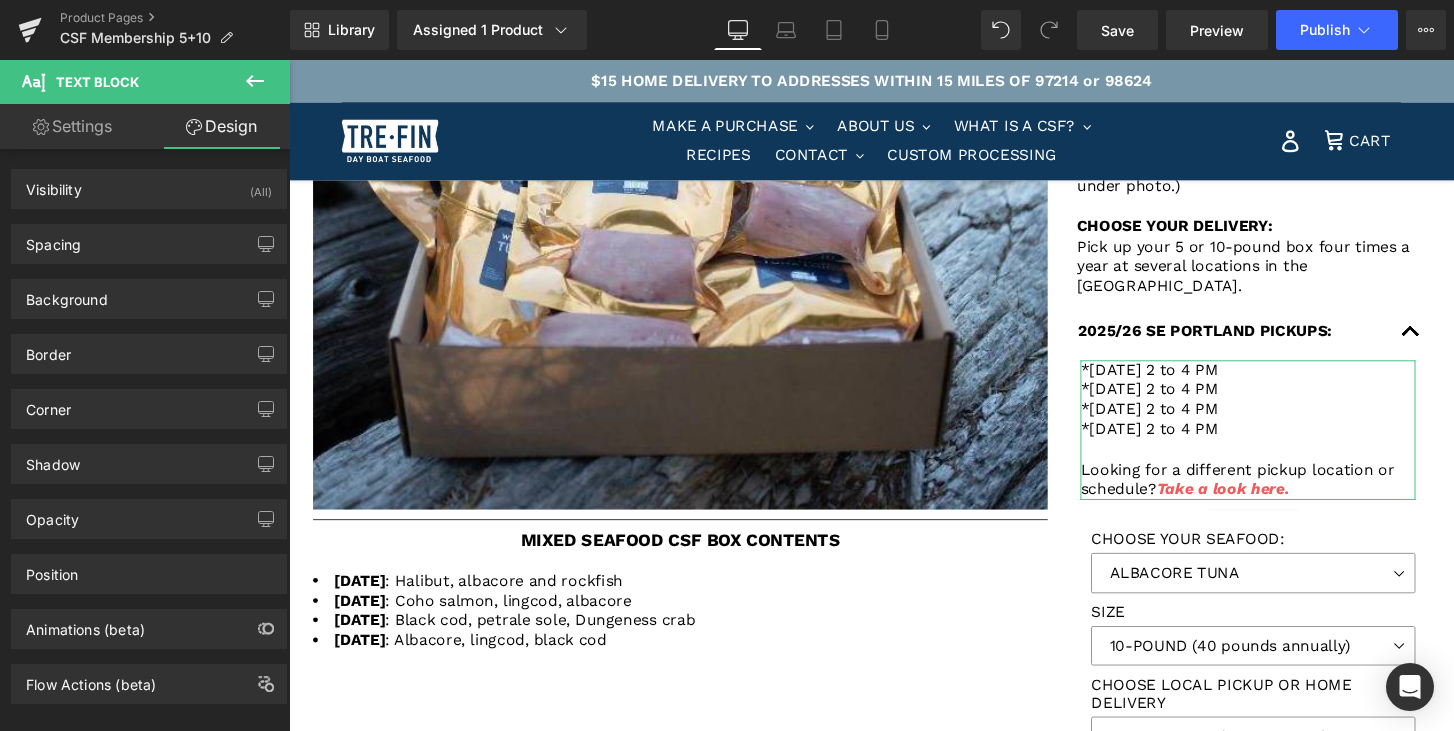 click on "Settings" at bounding box center (72, 126) 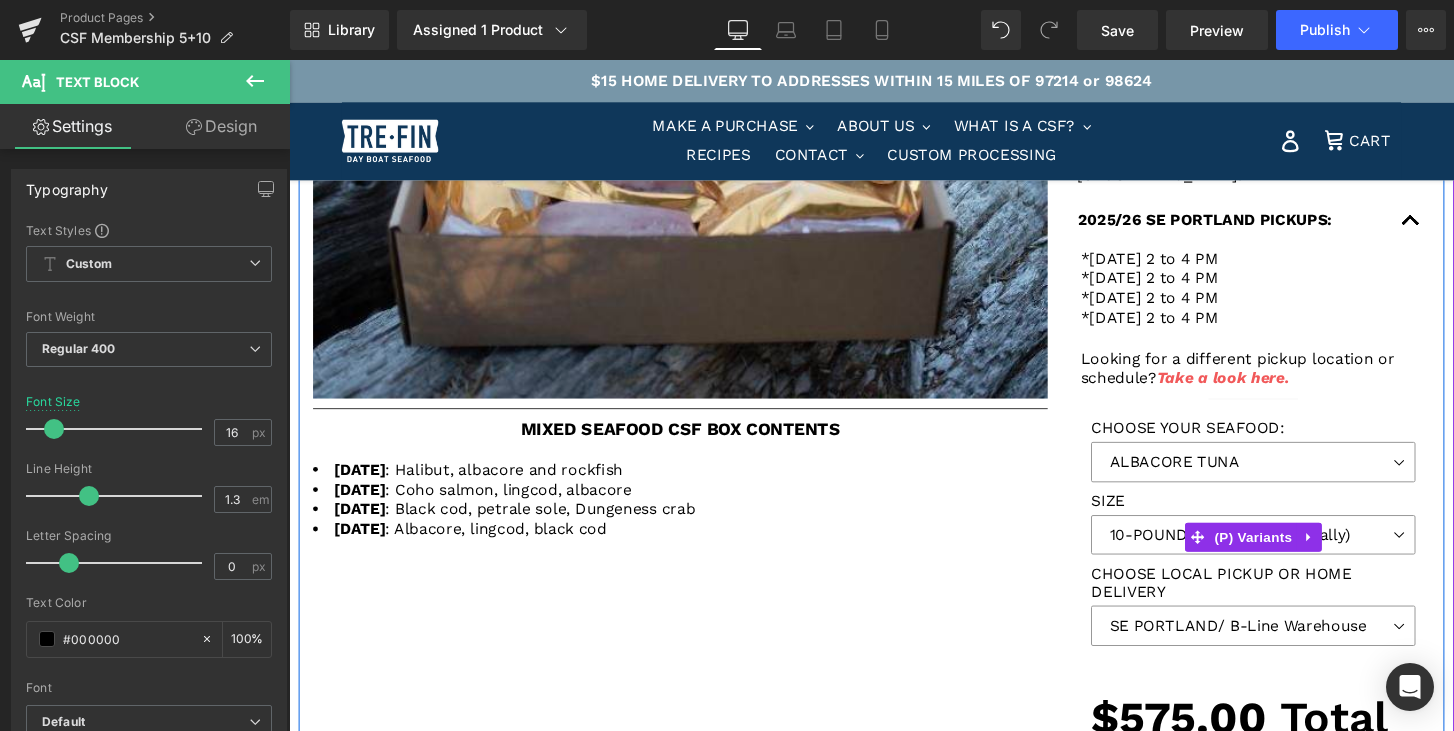 scroll, scrollTop: 836, scrollLeft: 0, axis: vertical 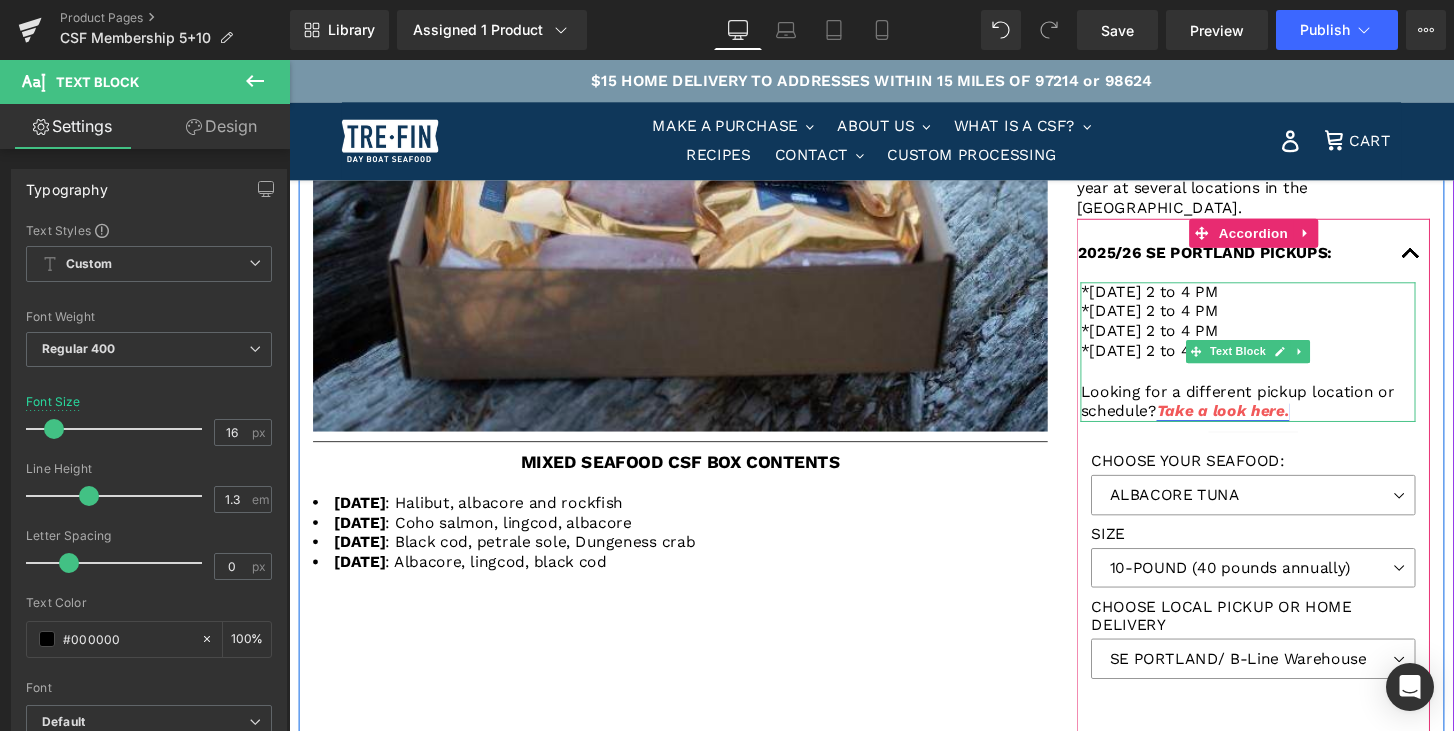 click on "Take a look here." at bounding box center [1259, 424] 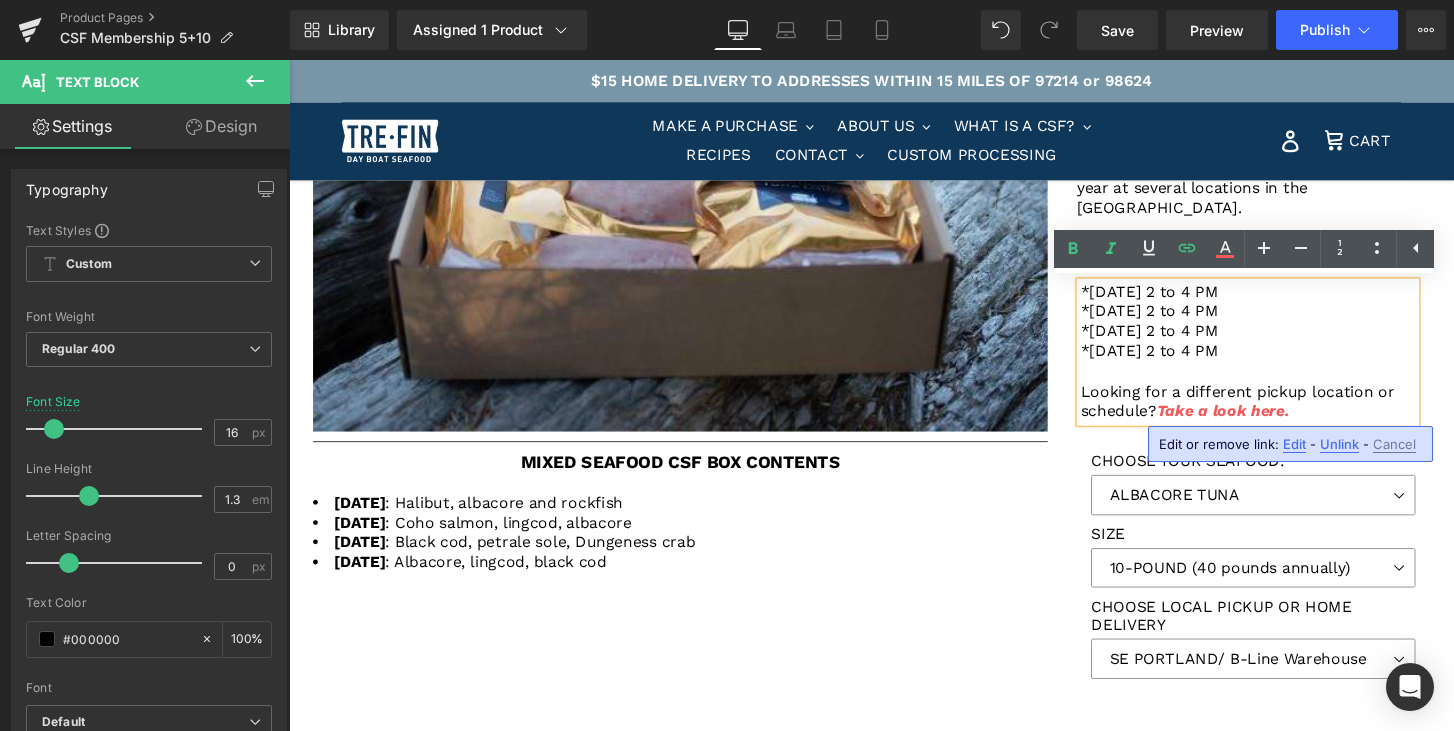 click on "Edit" at bounding box center [1294, 444] 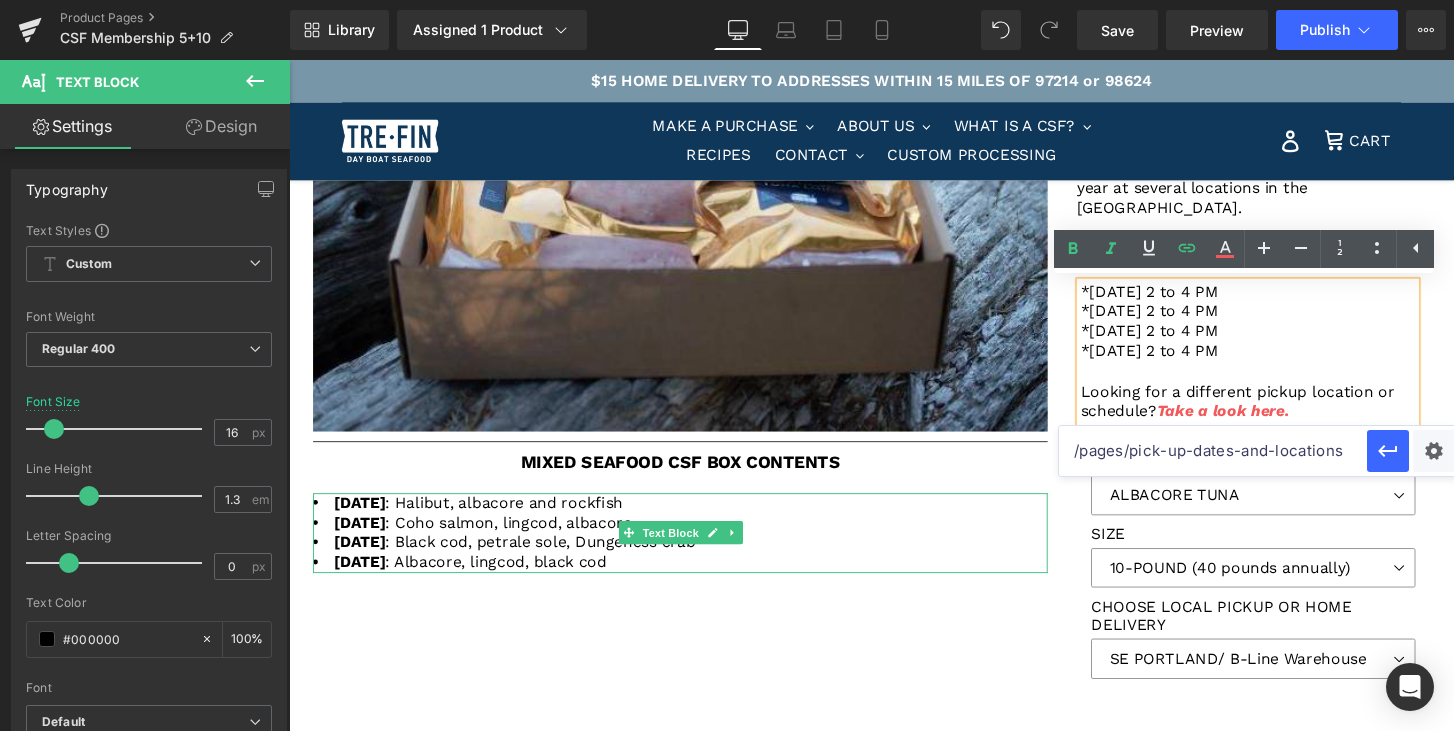 click on "November, 2025 : Coho salmon, lingcod, albacore" at bounding box center [695, 541] 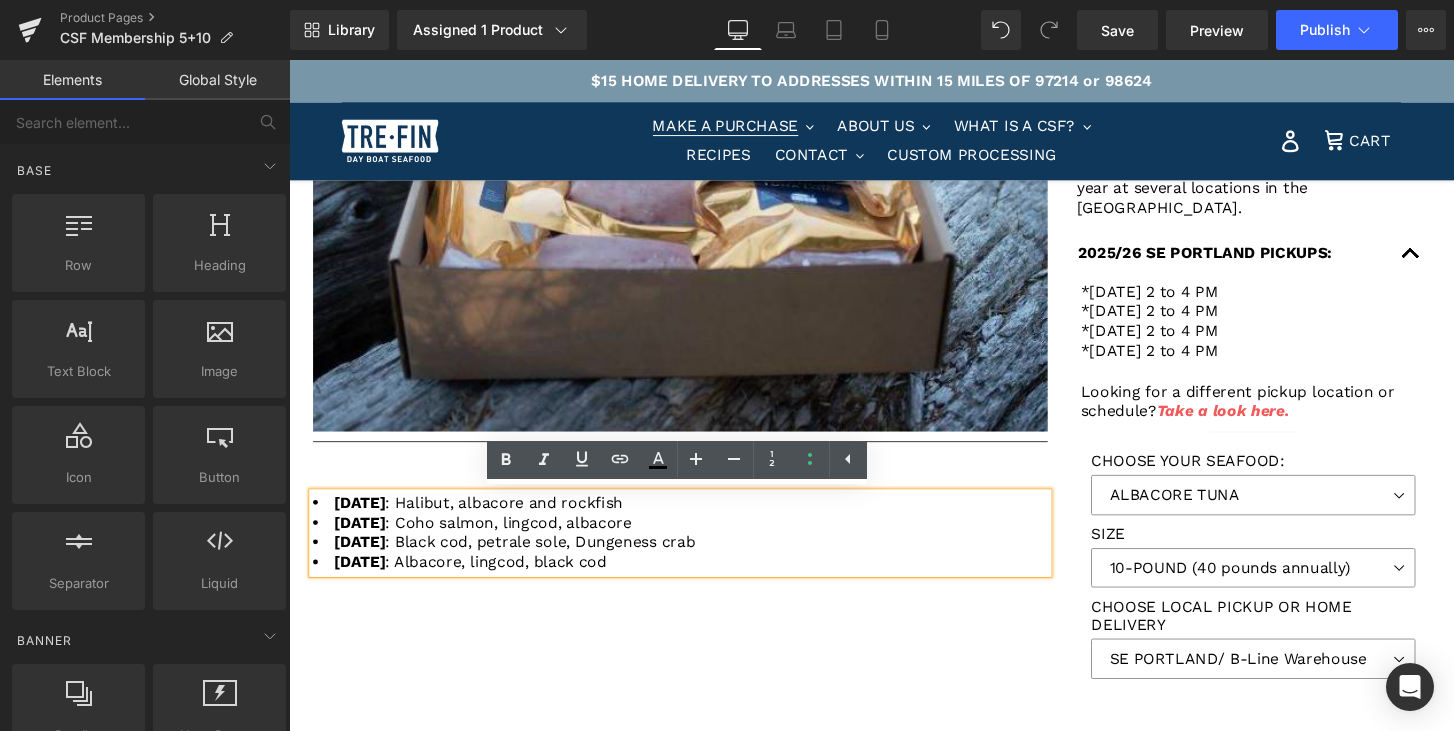 click on "MAKE A PURCHASE" at bounding box center [742, 129] 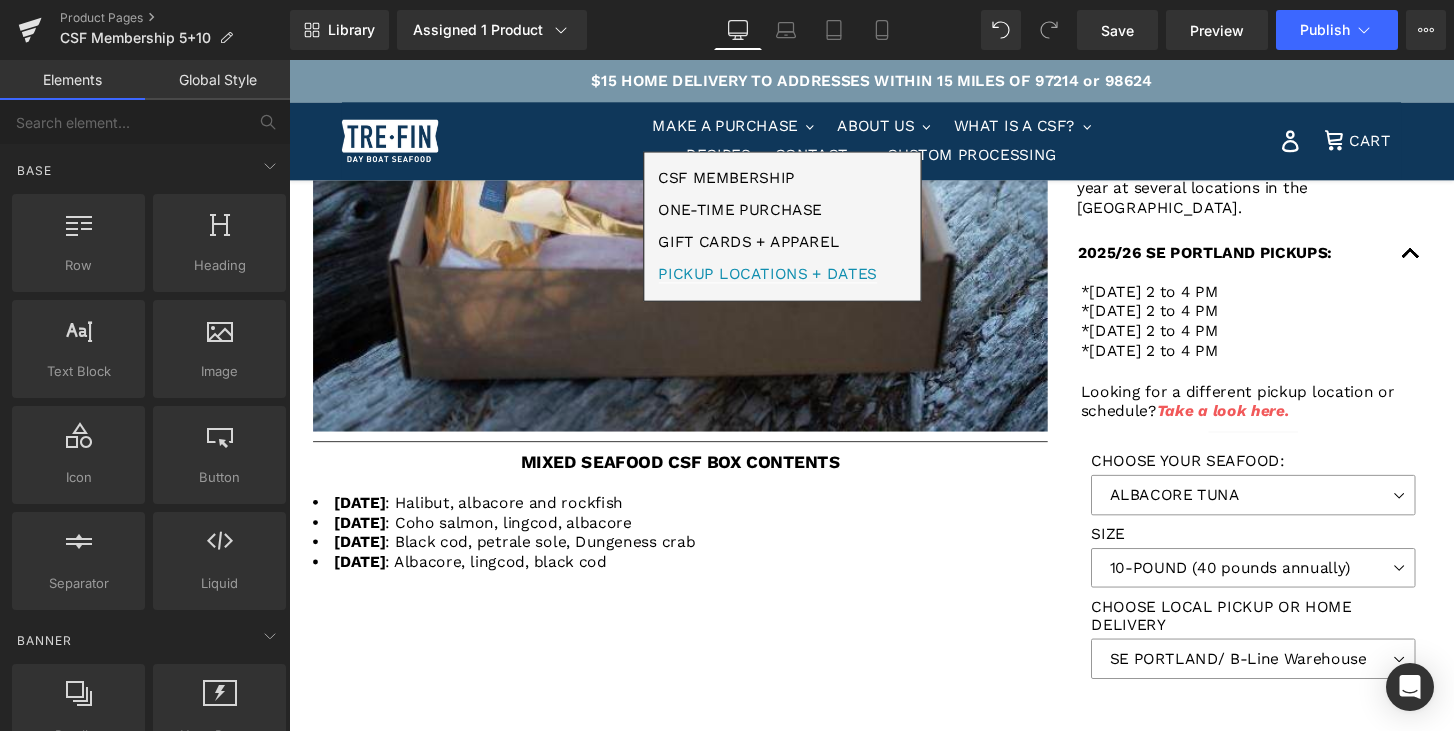 click on "PICKUP LOCATIONS + DATES" at bounding box center (786, 282) 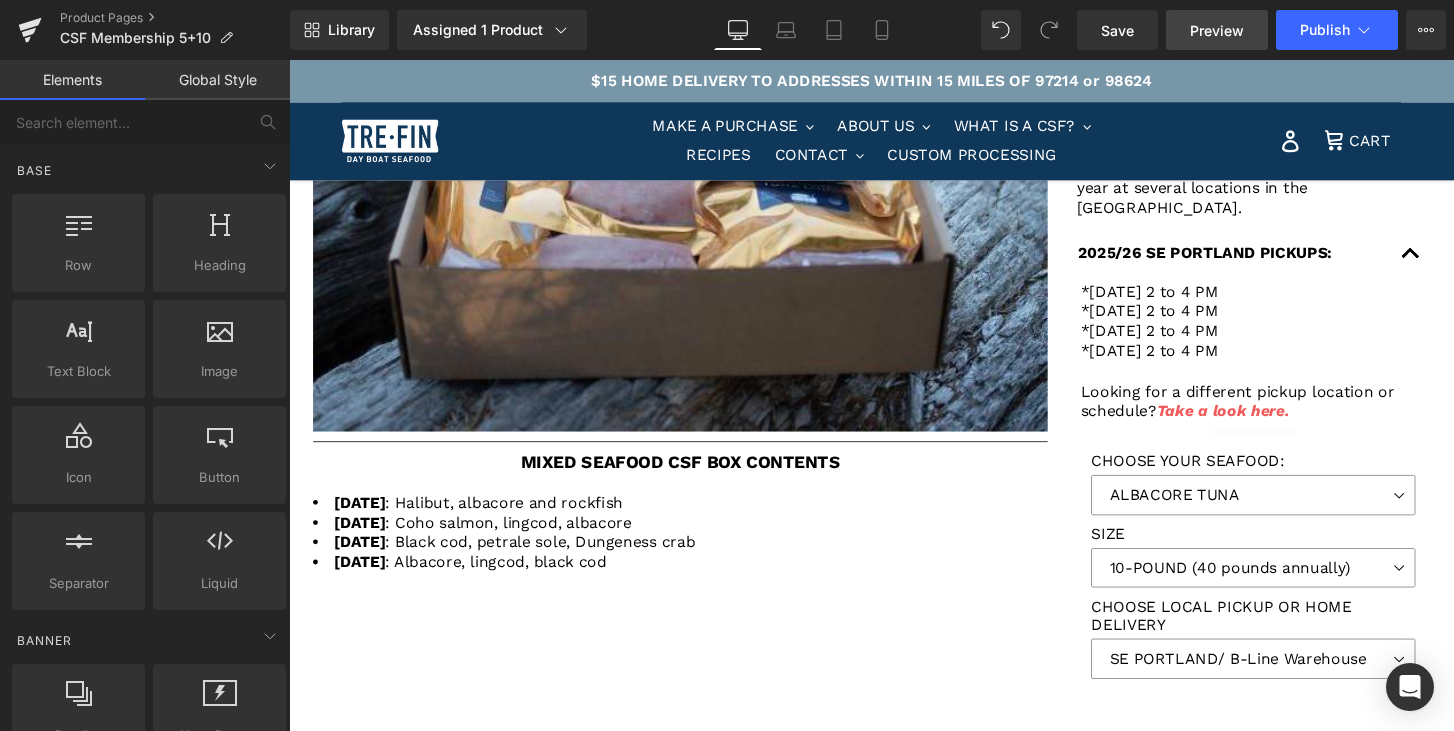 click on "Preview" at bounding box center [1217, 30] 